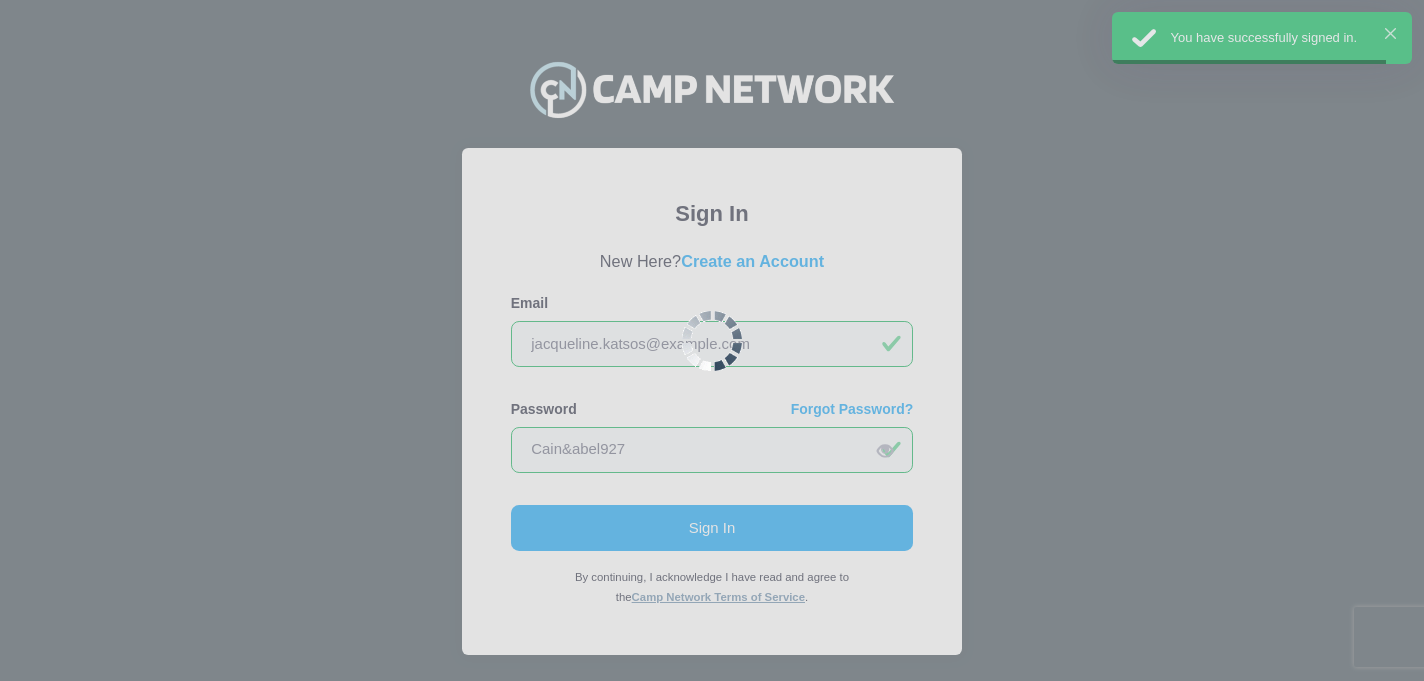 scroll, scrollTop: 0, scrollLeft: 0, axis: both 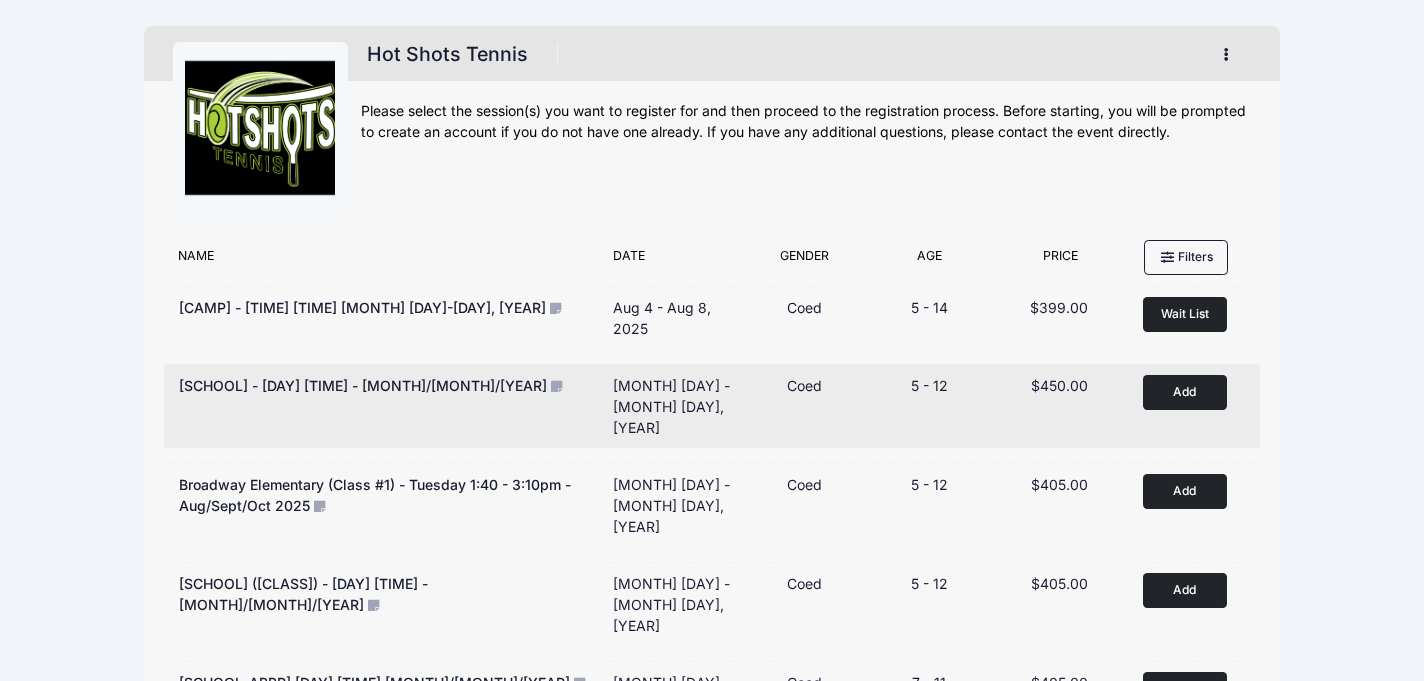 click on "Add  to Cart" at bounding box center [1185, 392] 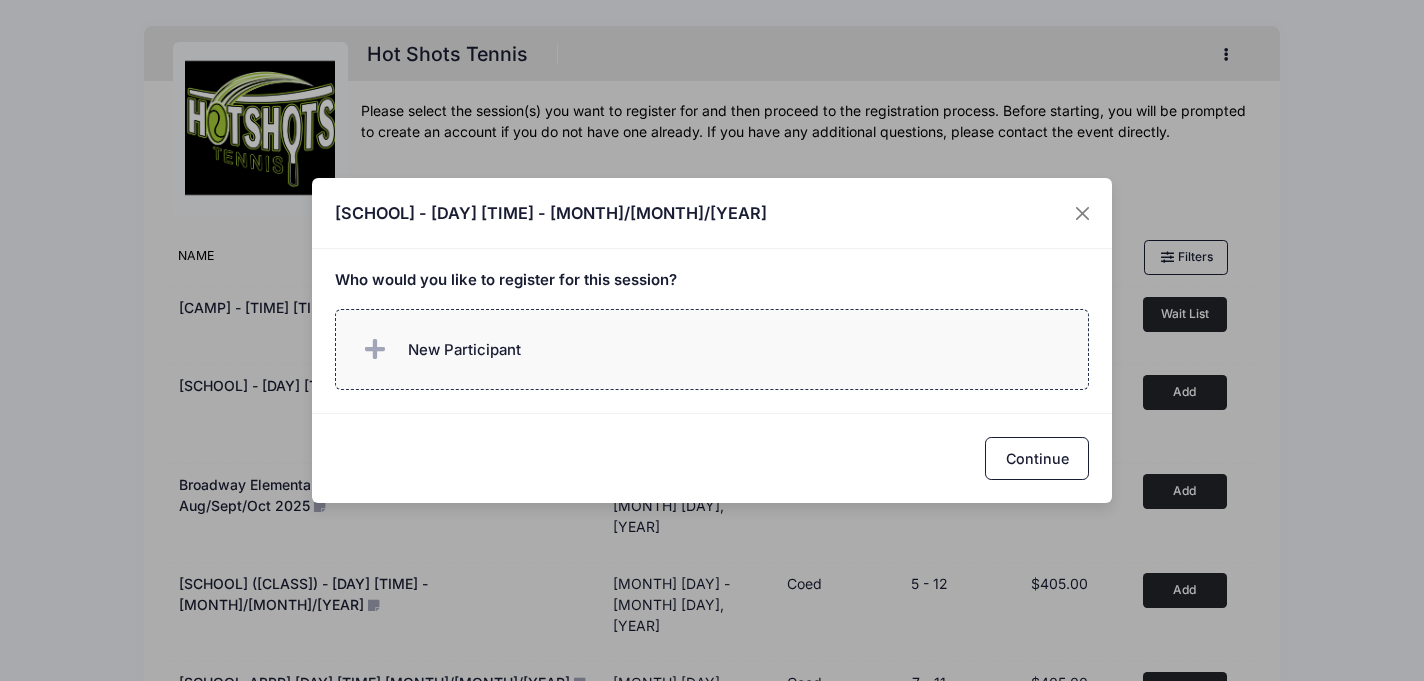 click on "New Participant" at bounding box center (438, 350) 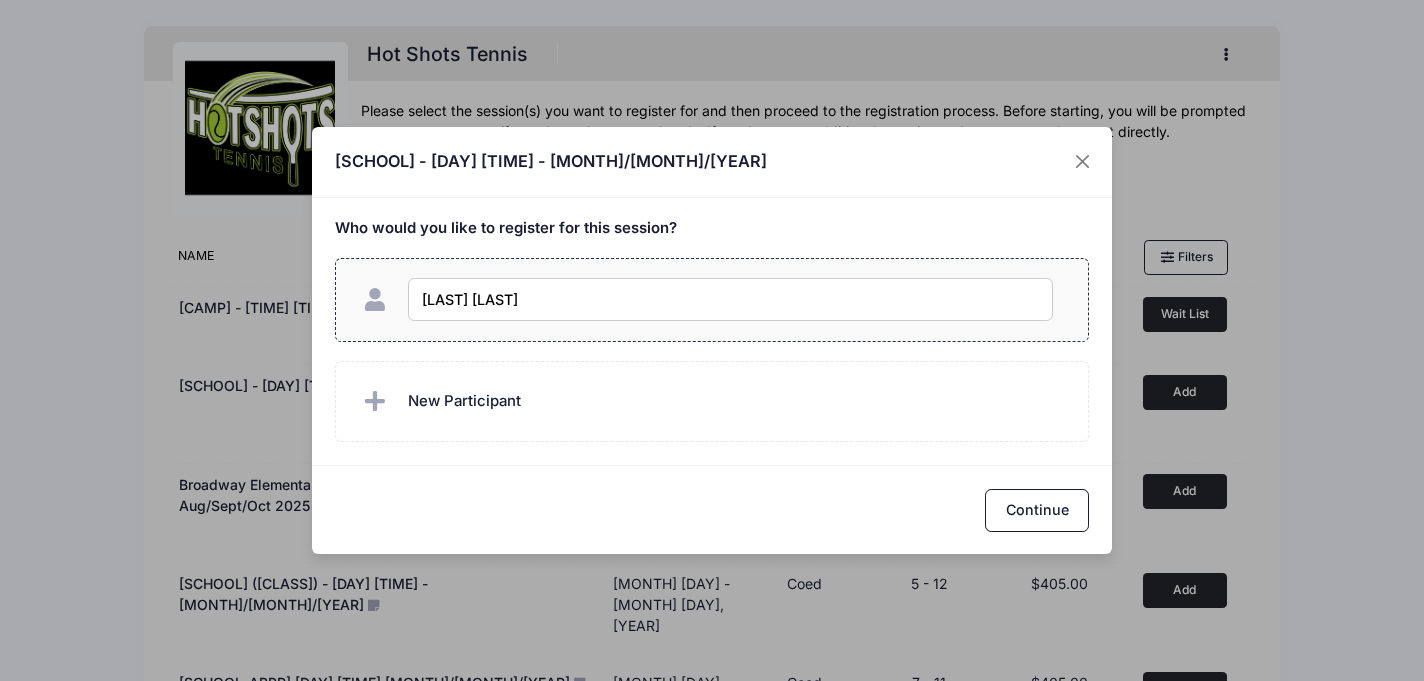 type on "Knox Katsos" 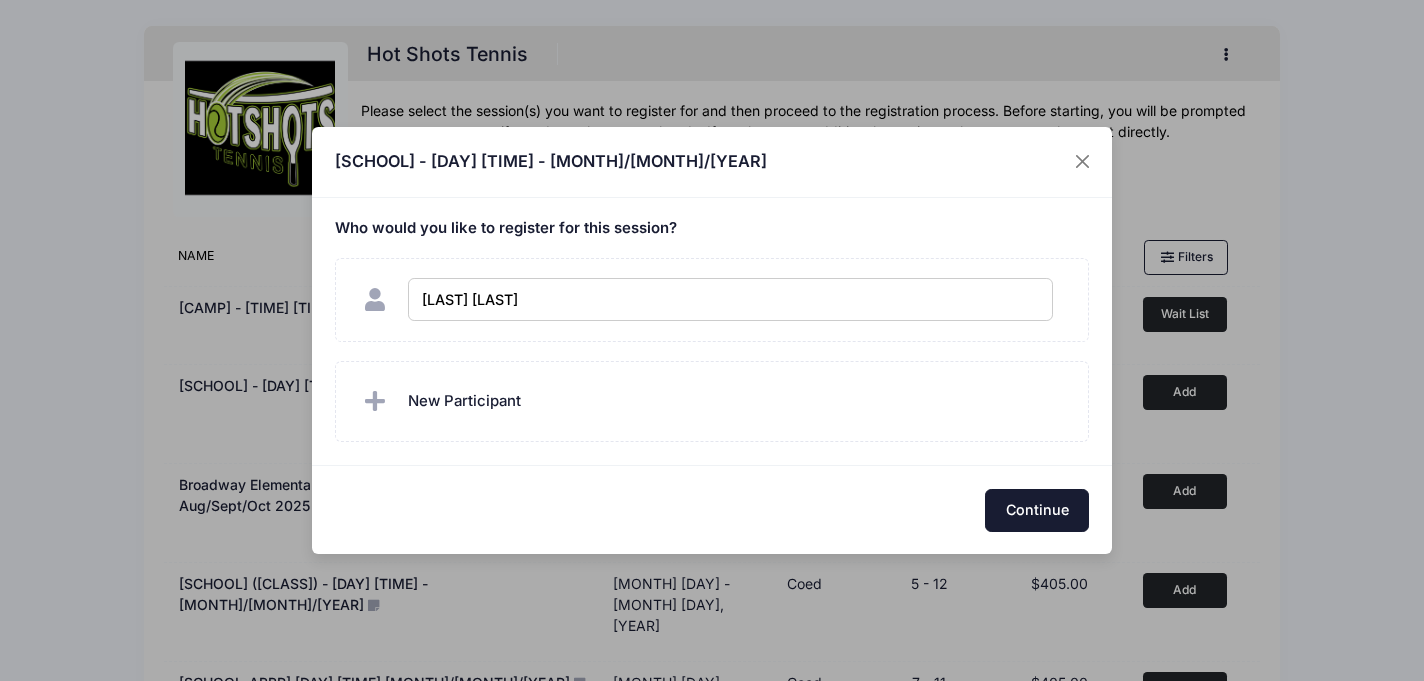 checkbox on "true" 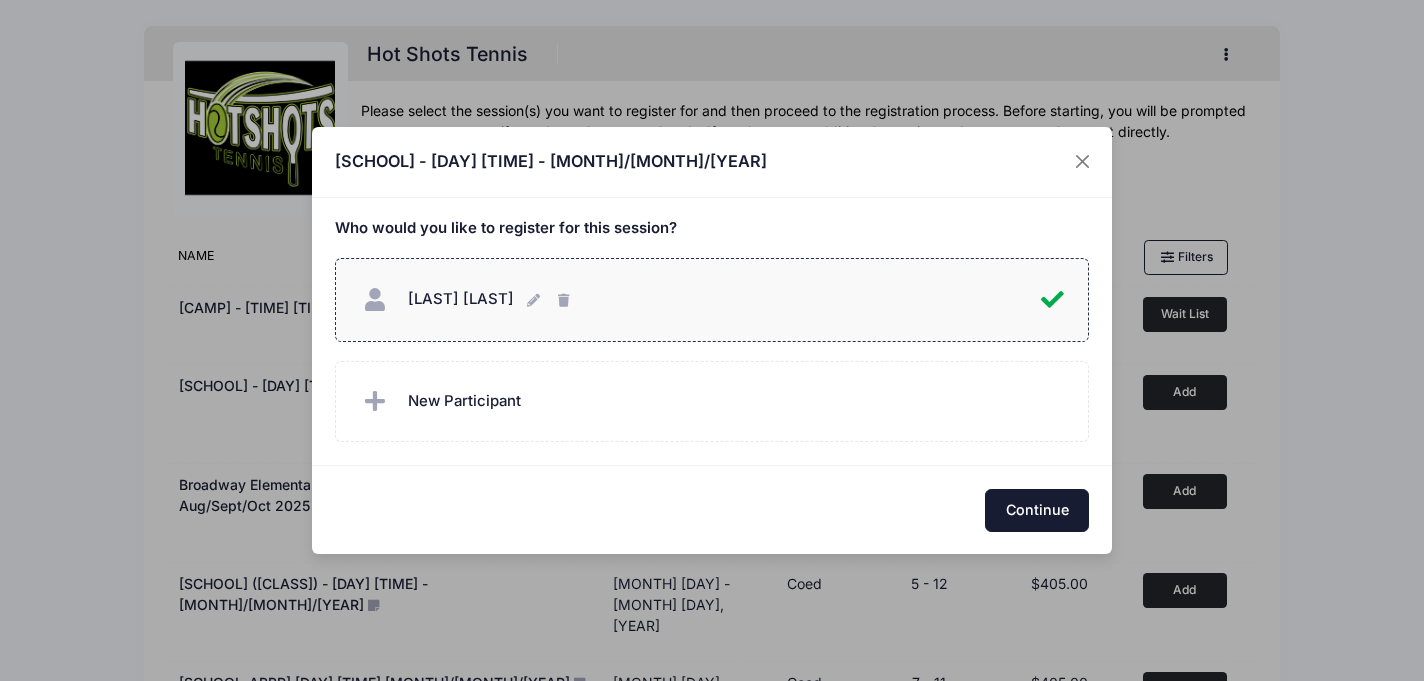click on "Continue" at bounding box center (1037, 510) 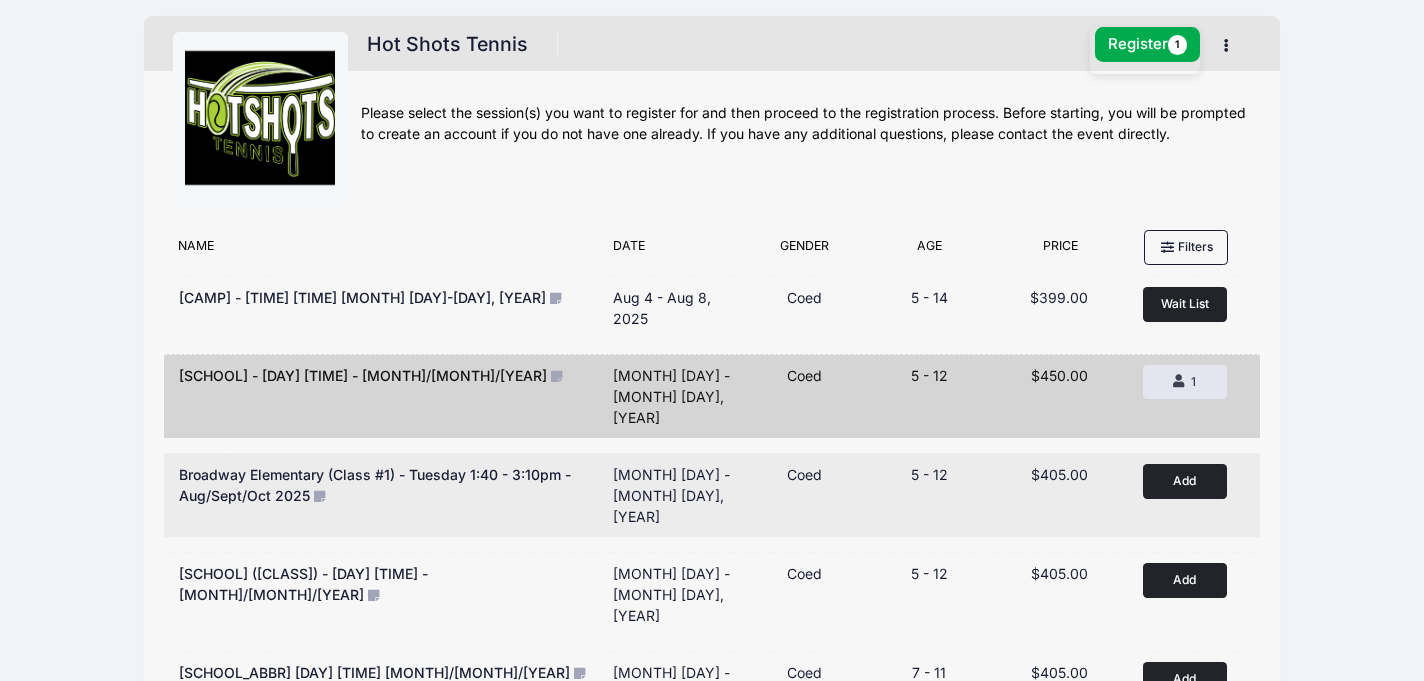 scroll, scrollTop: 0, scrollLeft: 0, axis: both 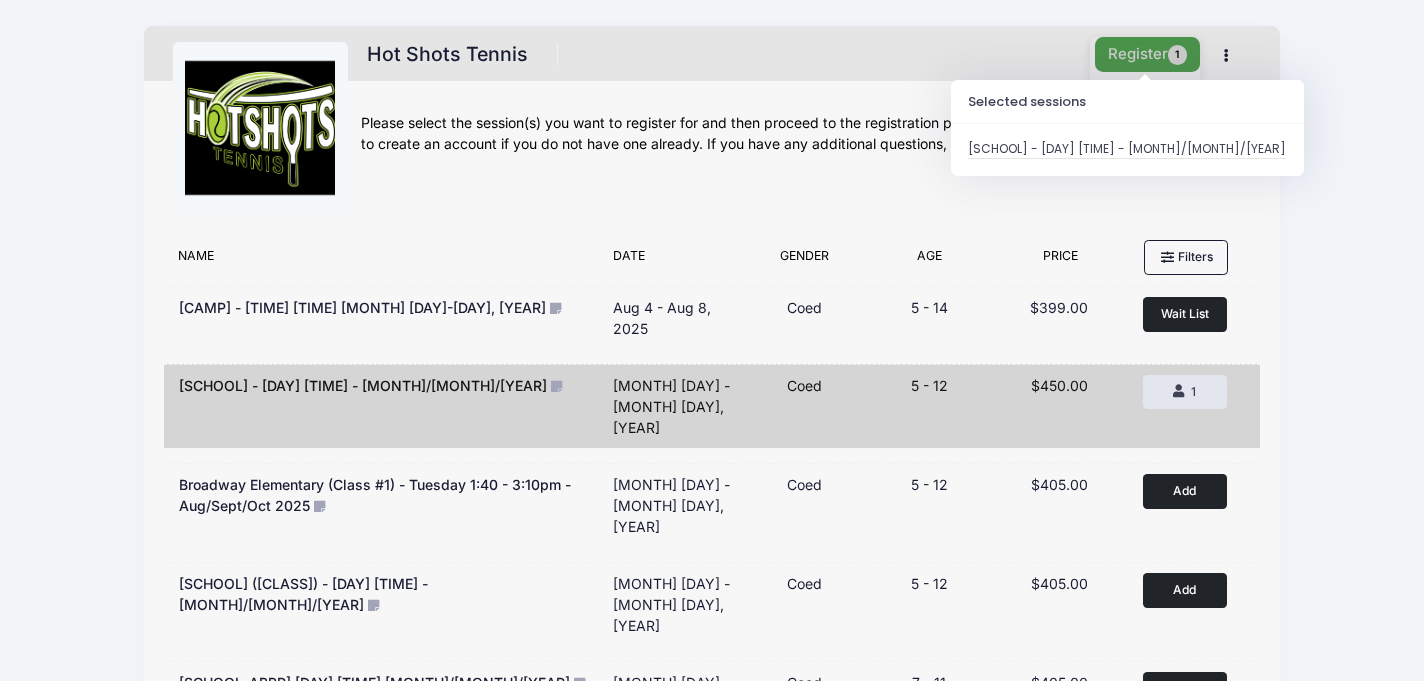 click on "Register  1" at bounding box center (1148, 54) 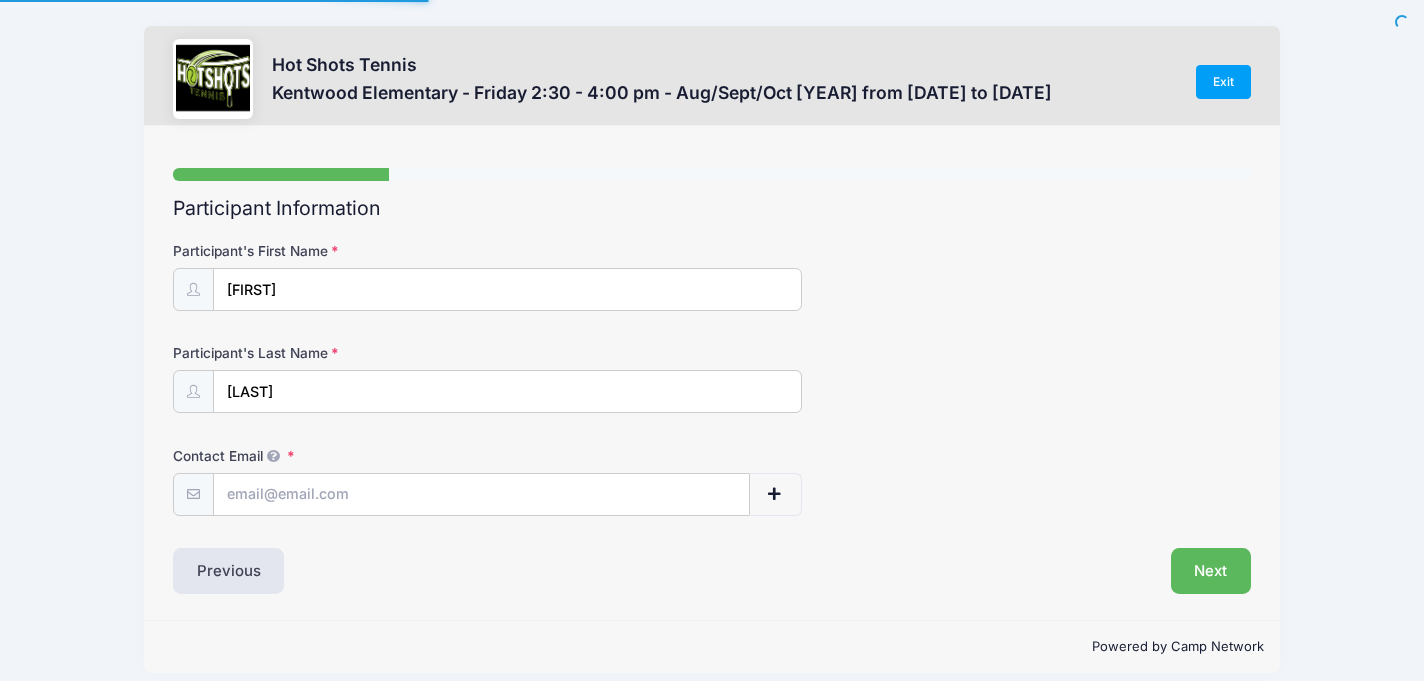 scroll, scrollTop: 0, scrollLeft: 0, axis: both 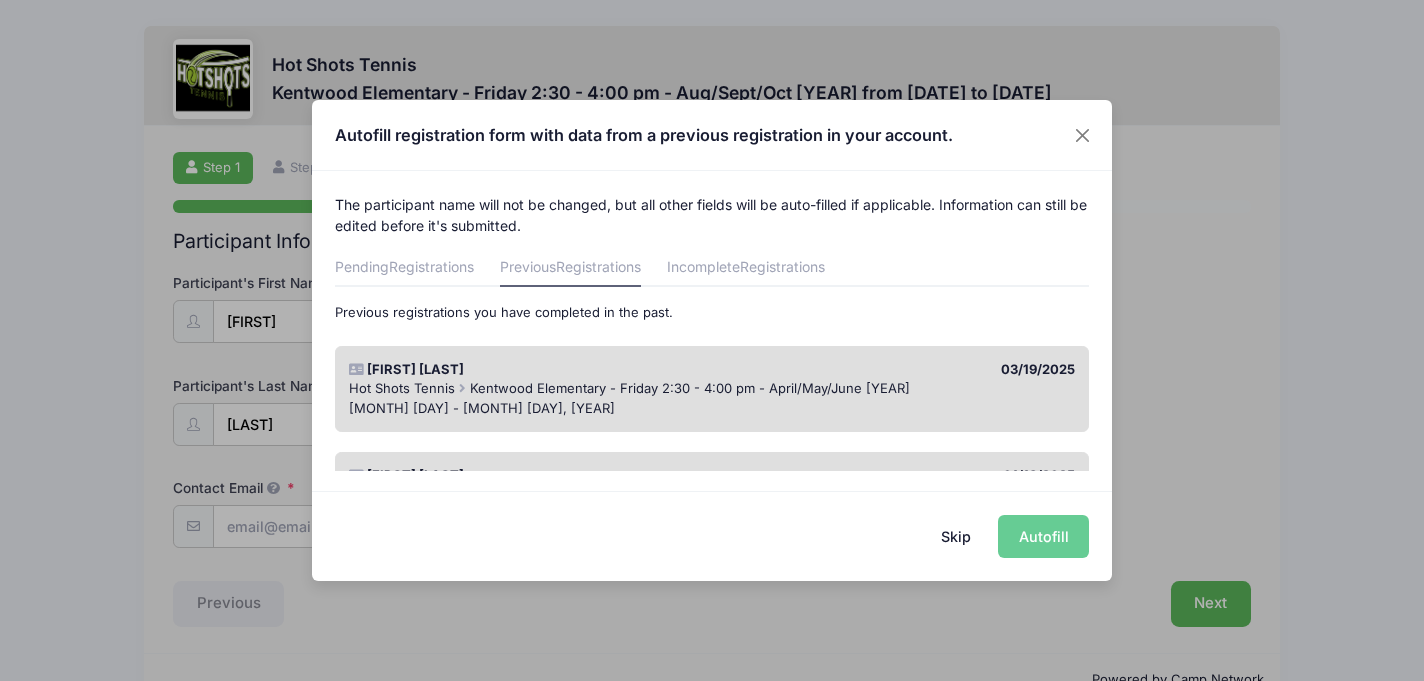click on "Skip
Autofill" at bounding box center [712, 535] 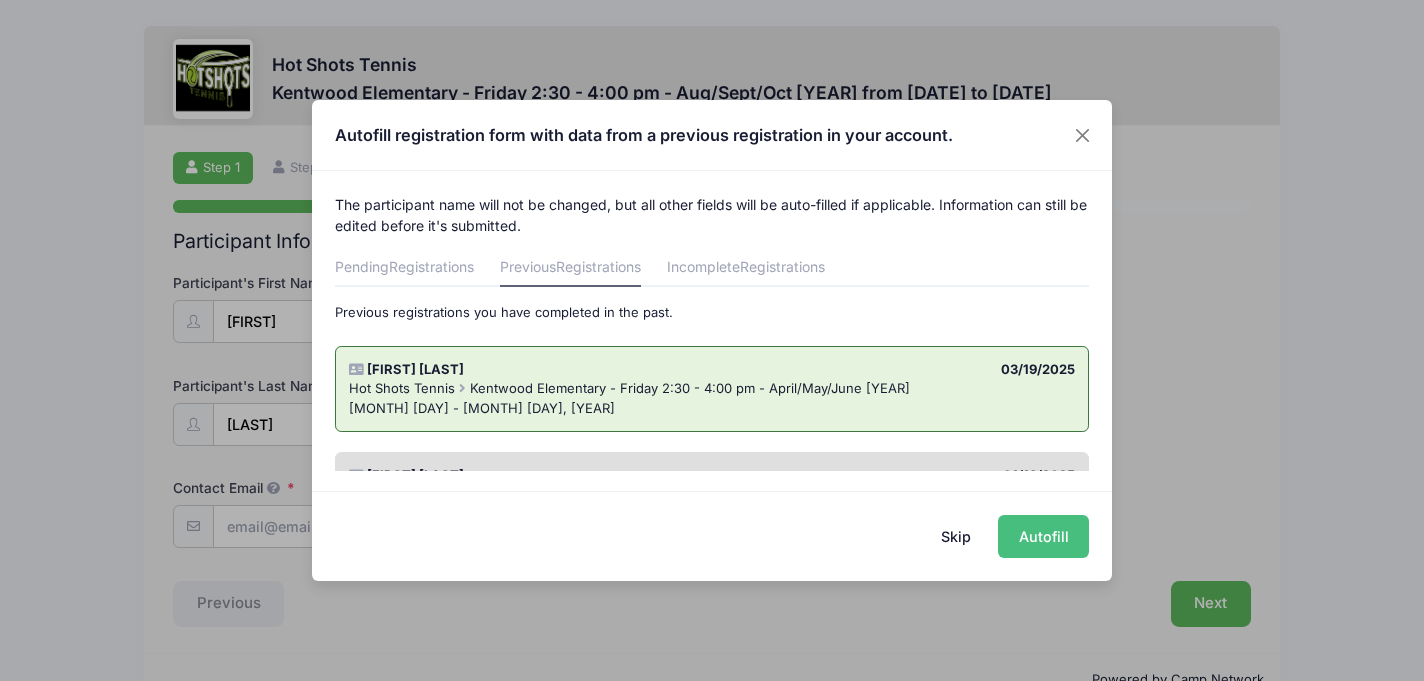 click on "Autofill" at bounding box center (1043, 536) 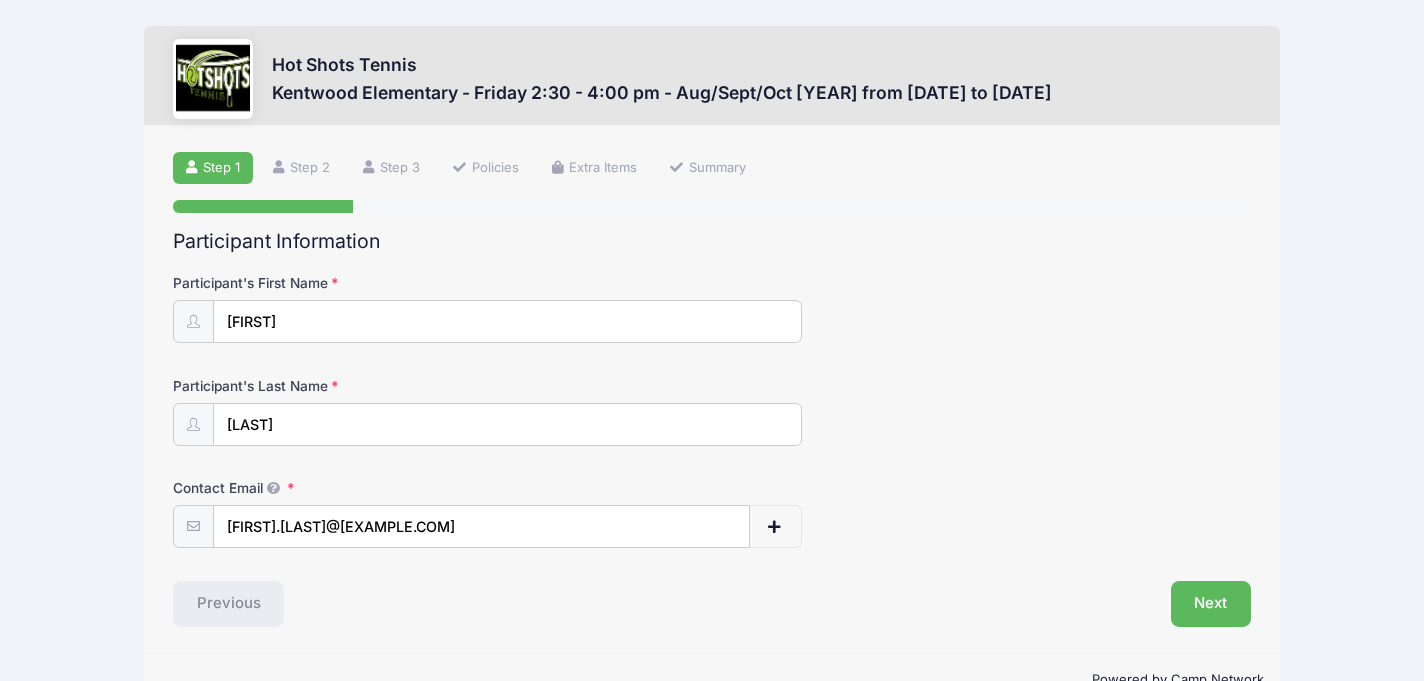 scroll, scrollTop: 50, scrollLeft: 0, axis: vertical 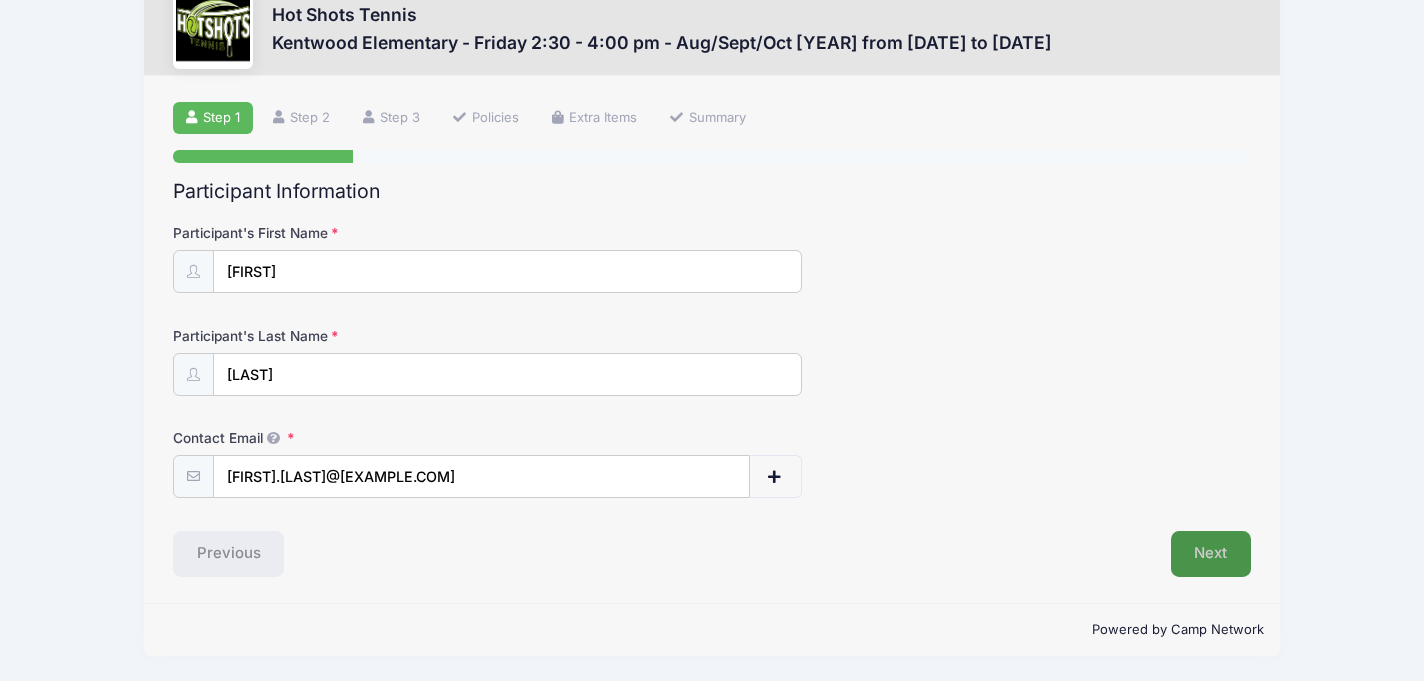 click on "Next" at bounding box center [1211, 554] 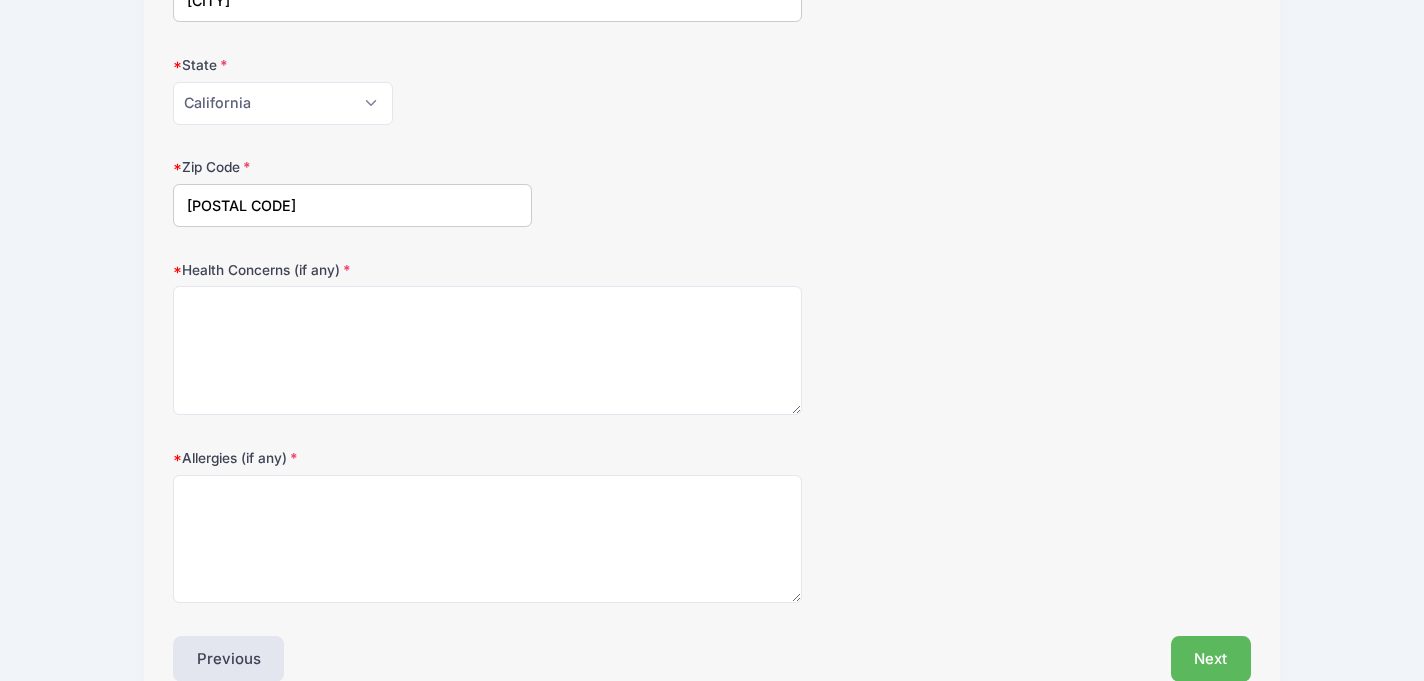 scroll, scrollTop: 631, scrollLeft: 0, axis: vertical 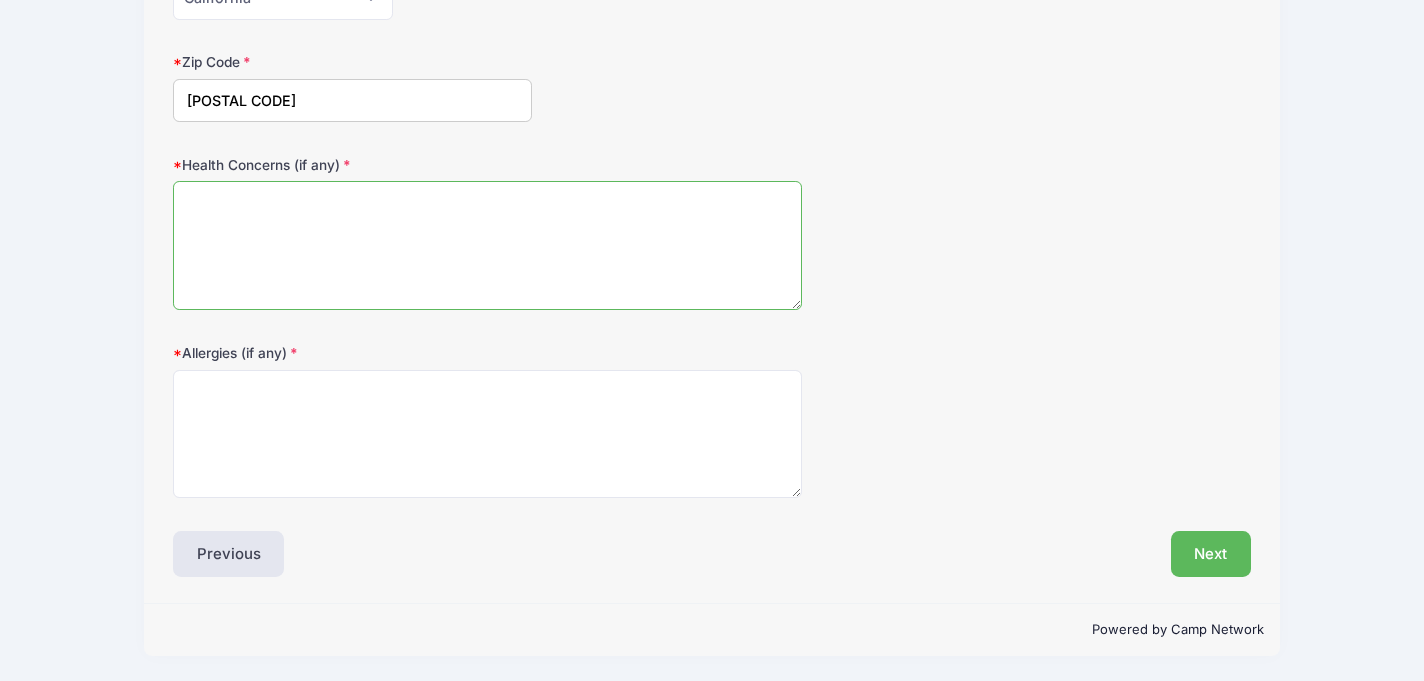 click on "Health Concerns (if any)" at bounding box center (487, 245) 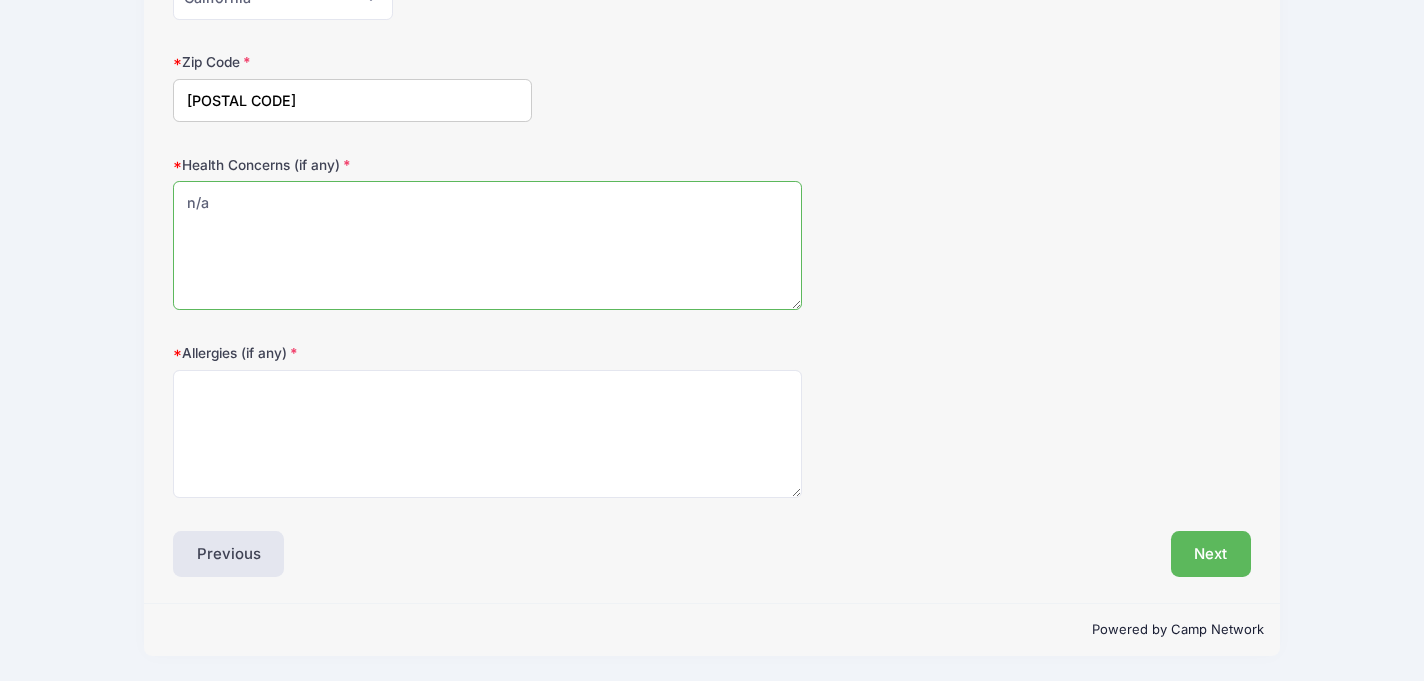 type on "n/a" 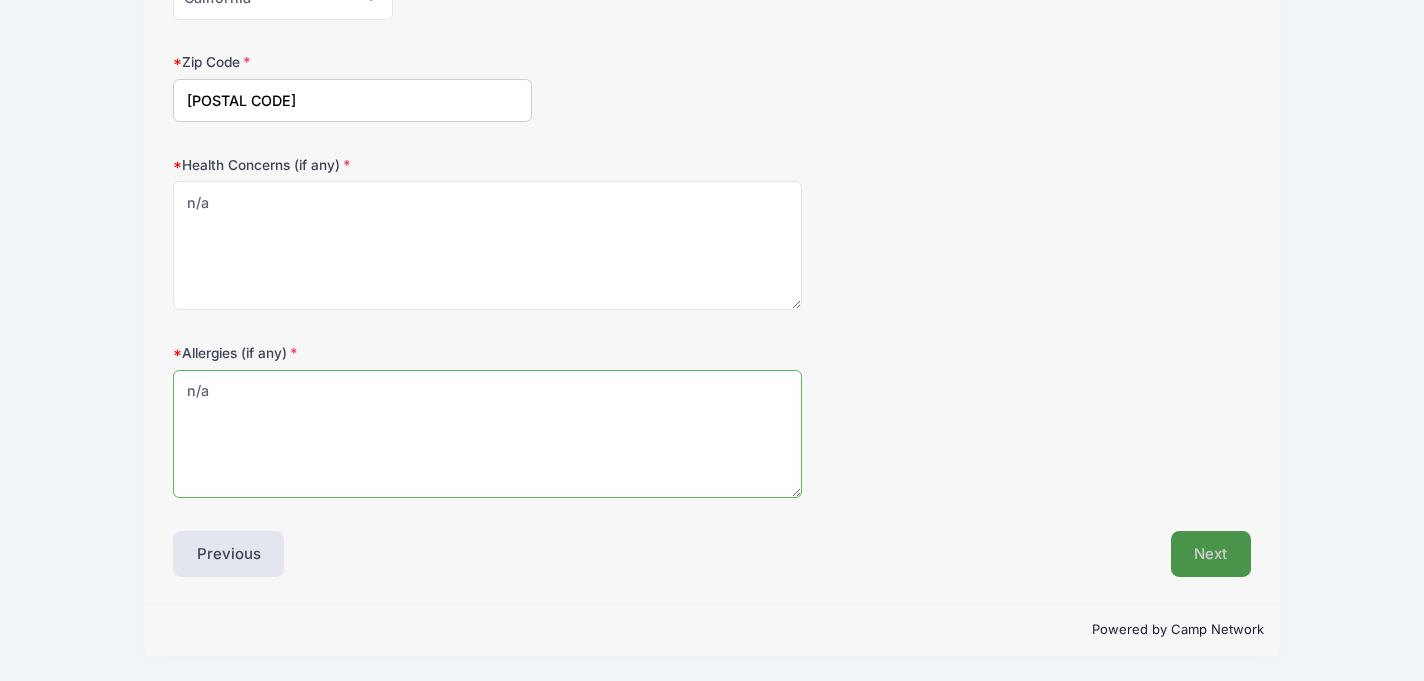 type on "n/a" 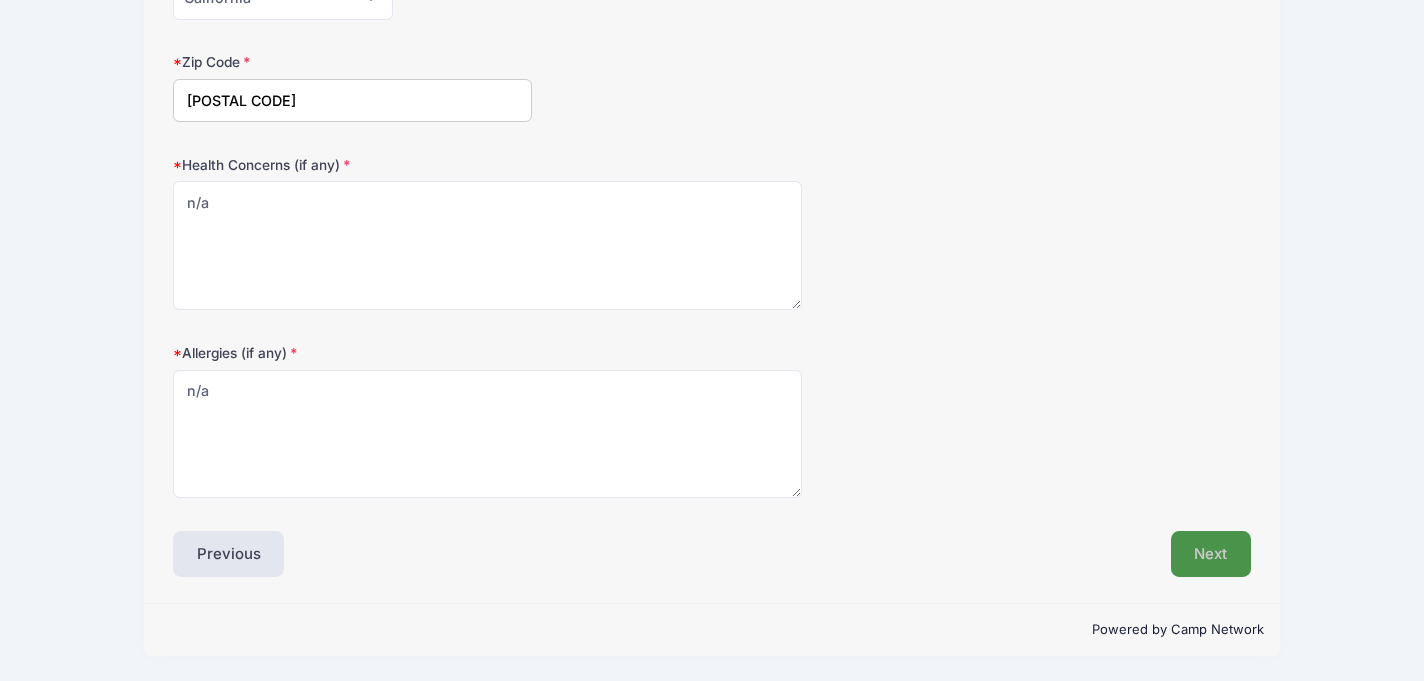 click on "Next" at bounding box center (1211, 554) 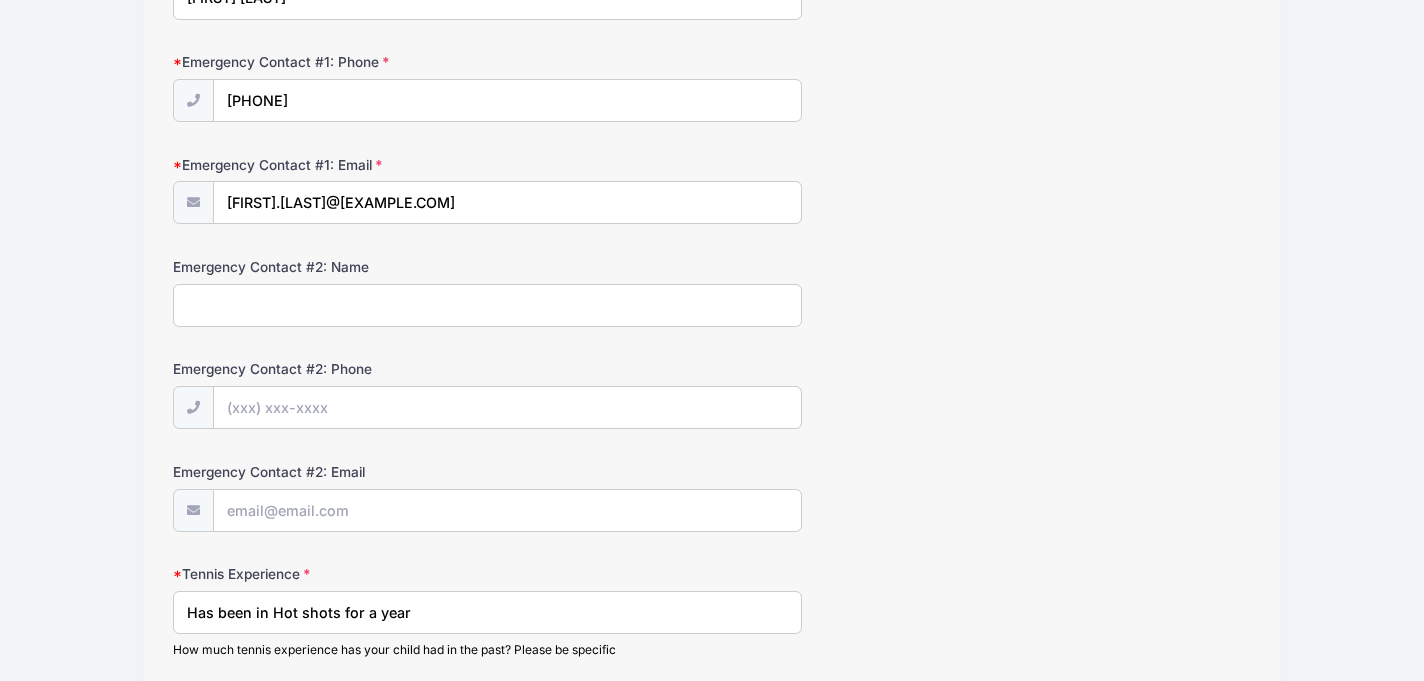 scroll, scrollTop: 398, scrollLeft: 0, axis: vertical 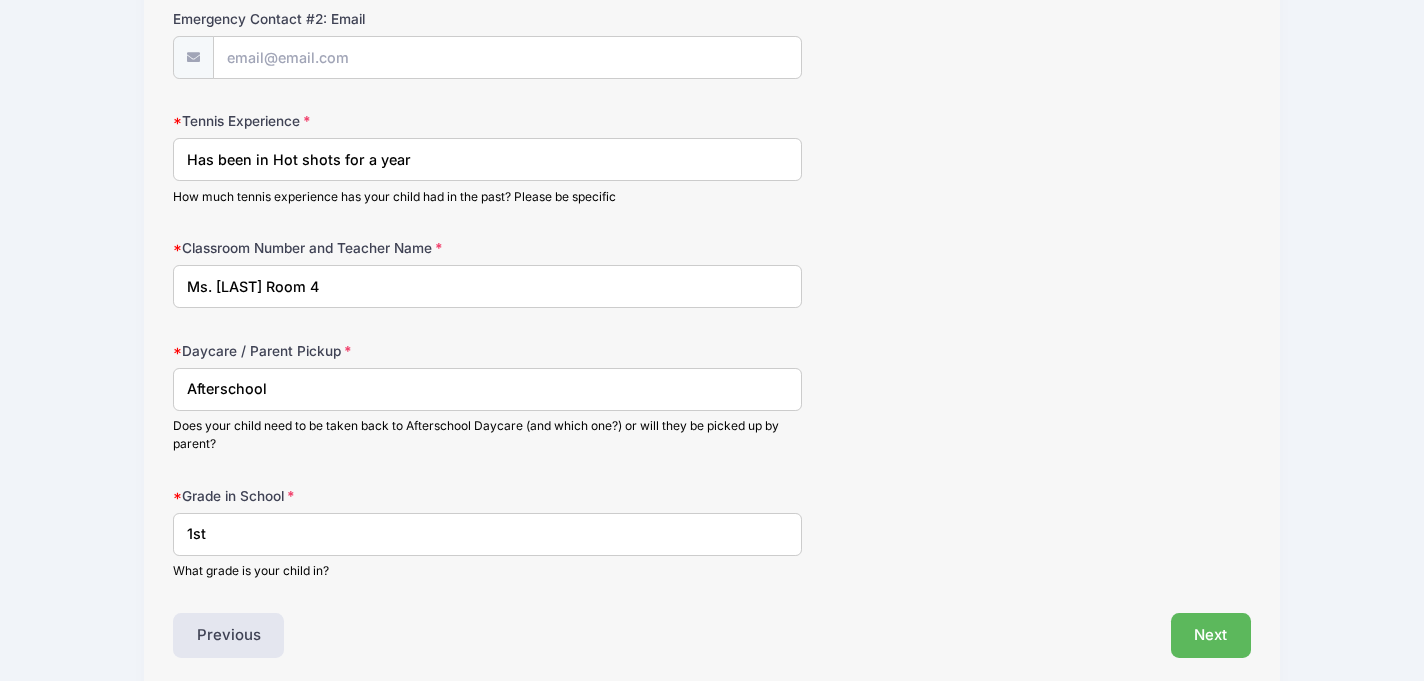drag, startPoint x: 331, startPoint y: 293, endPoint x: 80, endPoint y: 284, distance: 251.1613 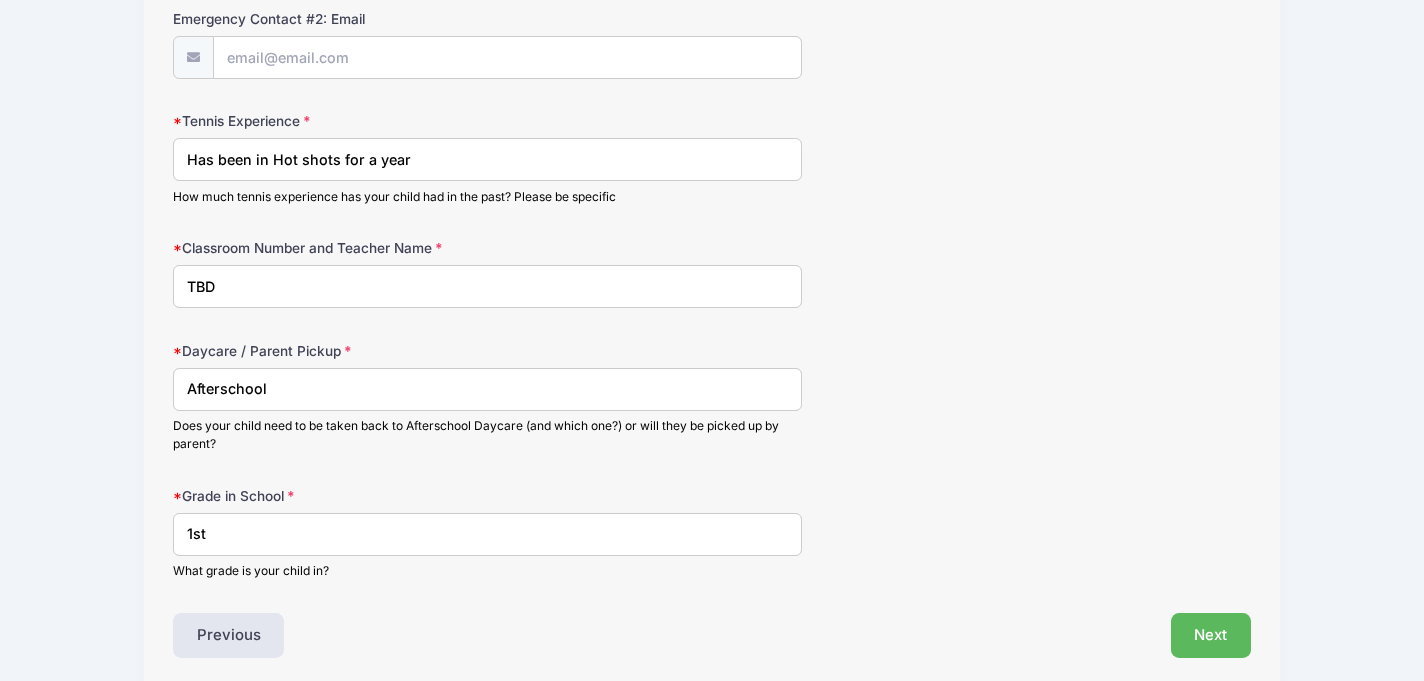 type on "TBD" 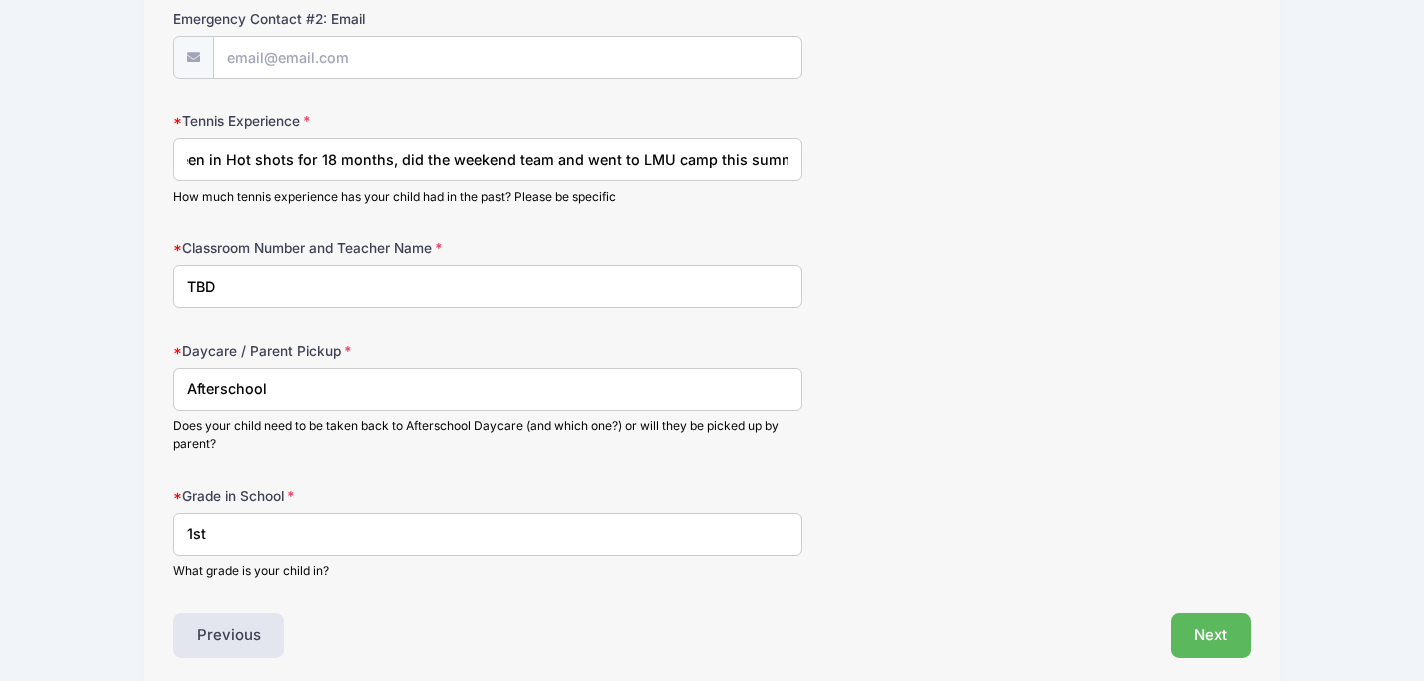 scroll, scrollTop: 0, scrollLeft: 53, axis: horizontal 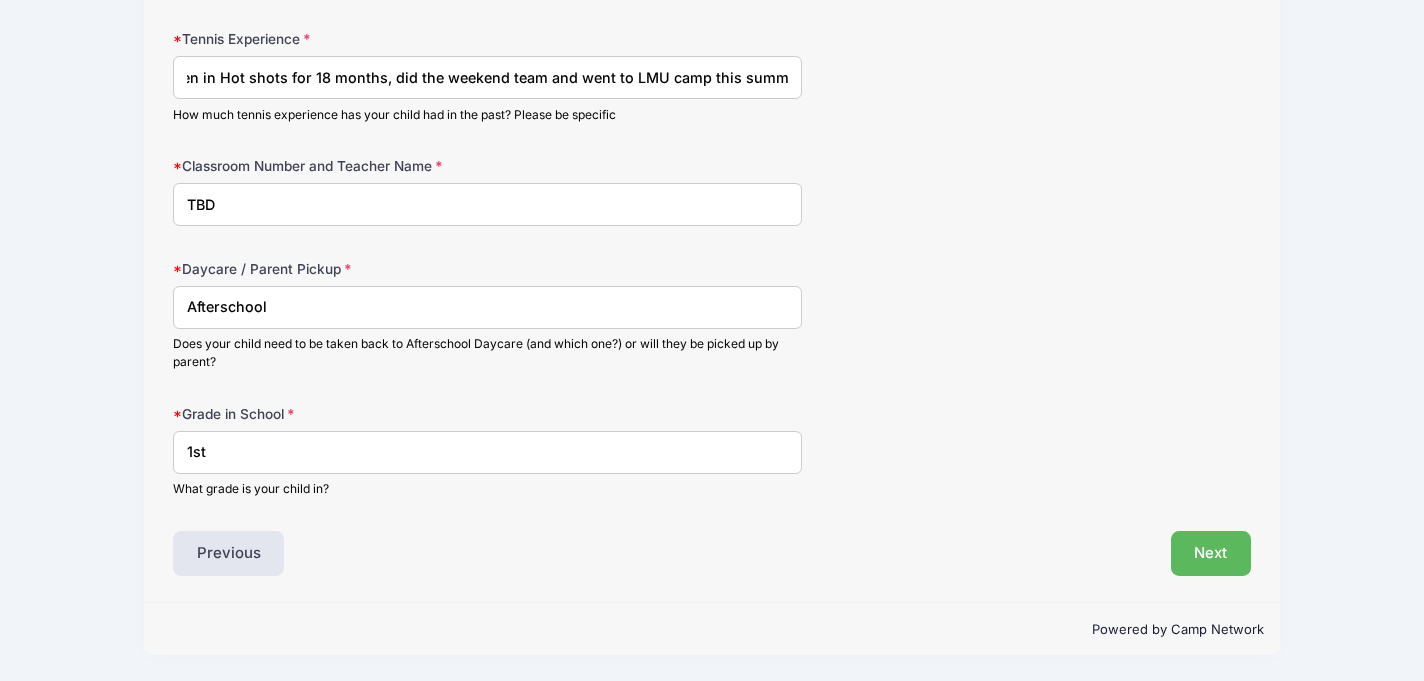 type on "Has been in Hot shots for 18 months, did the weekend team and went to LMU camp this summer" 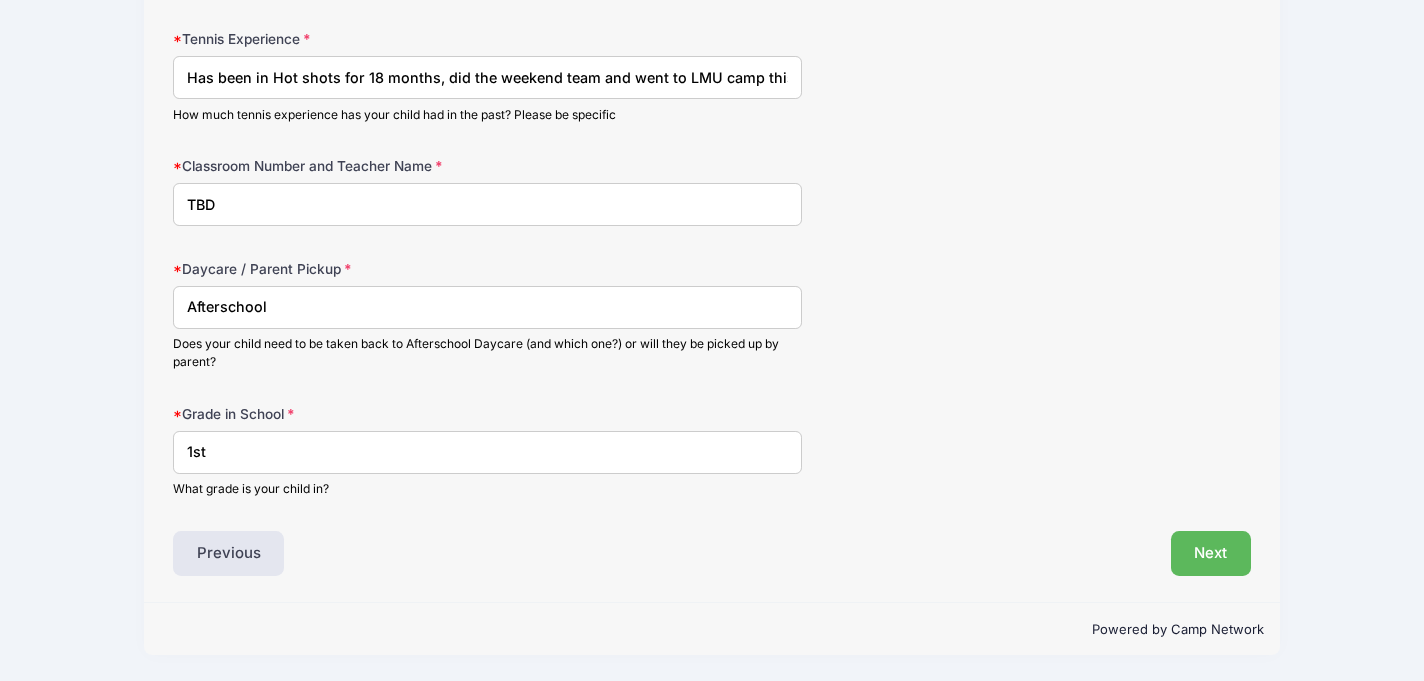 click on "1st" at bounding box center [487, 452] 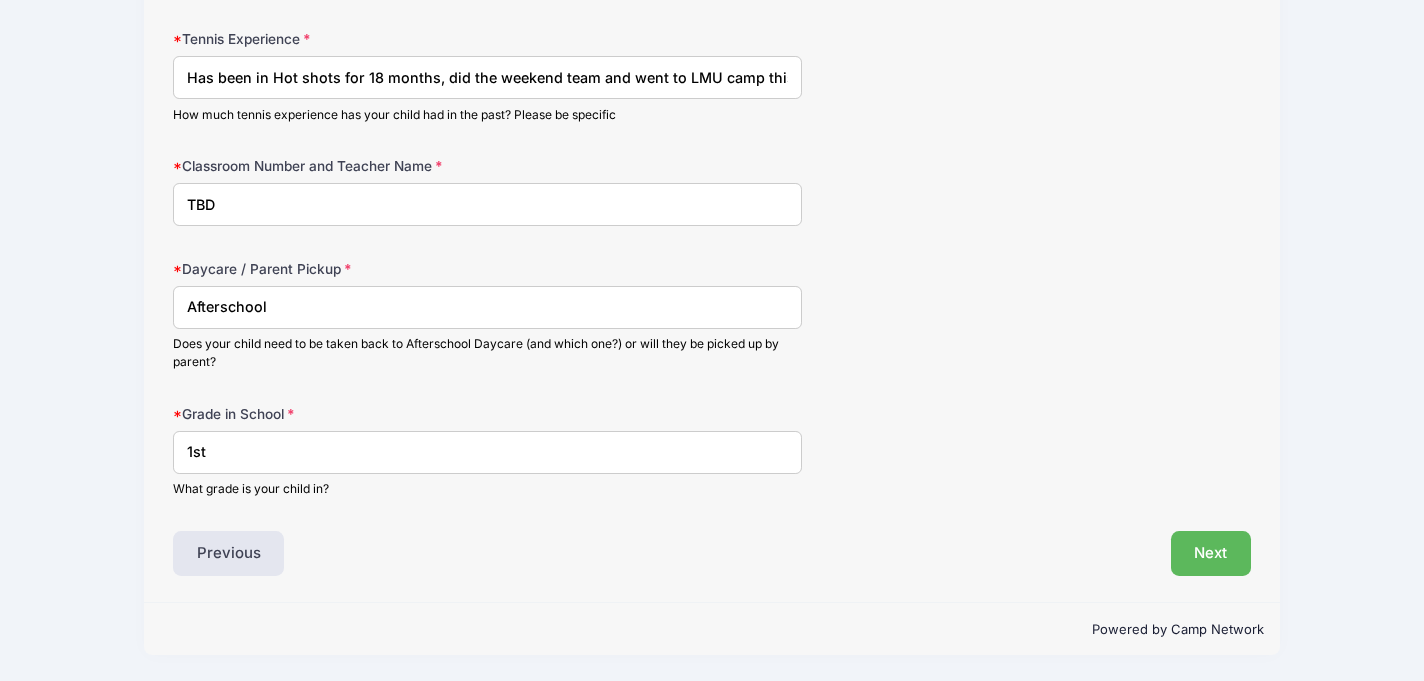 drag, startPoint x: 177, startPoint y: 456, endPoint x: 143, endPoint y: 455, distance: 34.0147 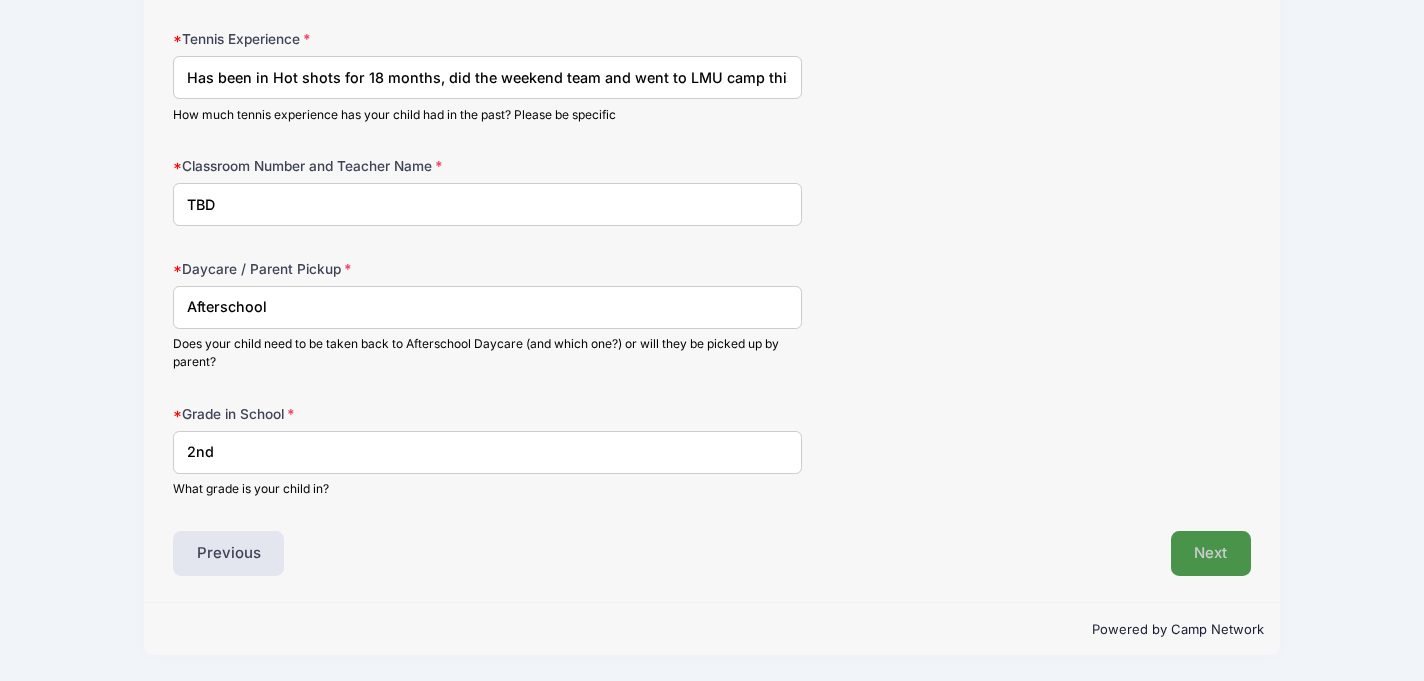type on "2nd" 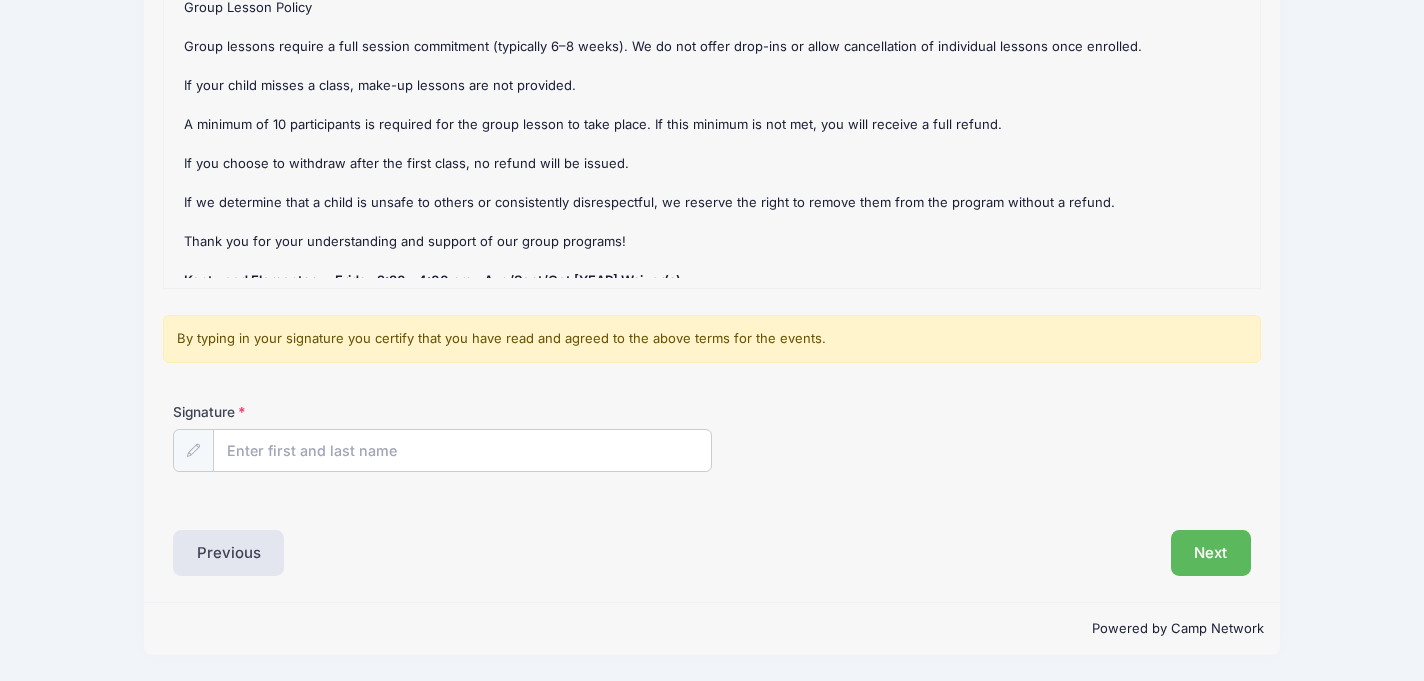 scroll, scrollTop: 5, scrollLeft: 0, axis: vertical 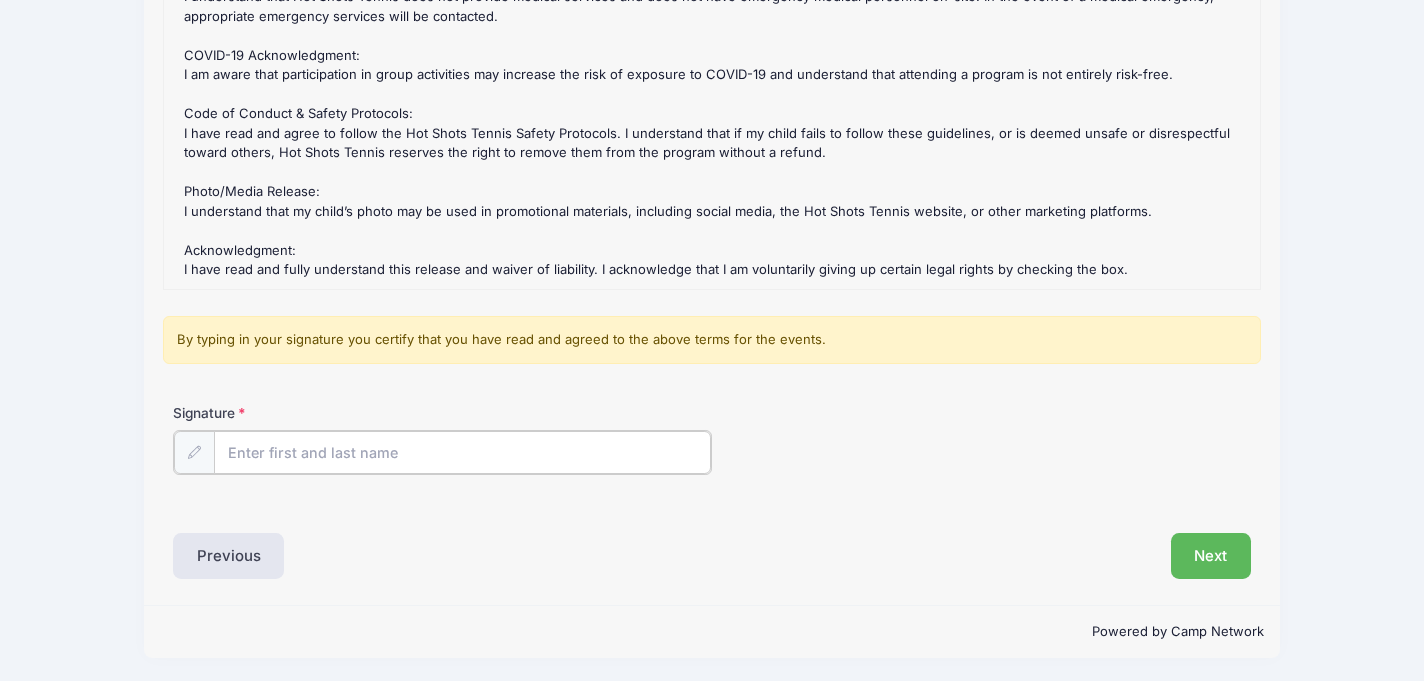 click on "Signature" at bounding box center (462, 452) 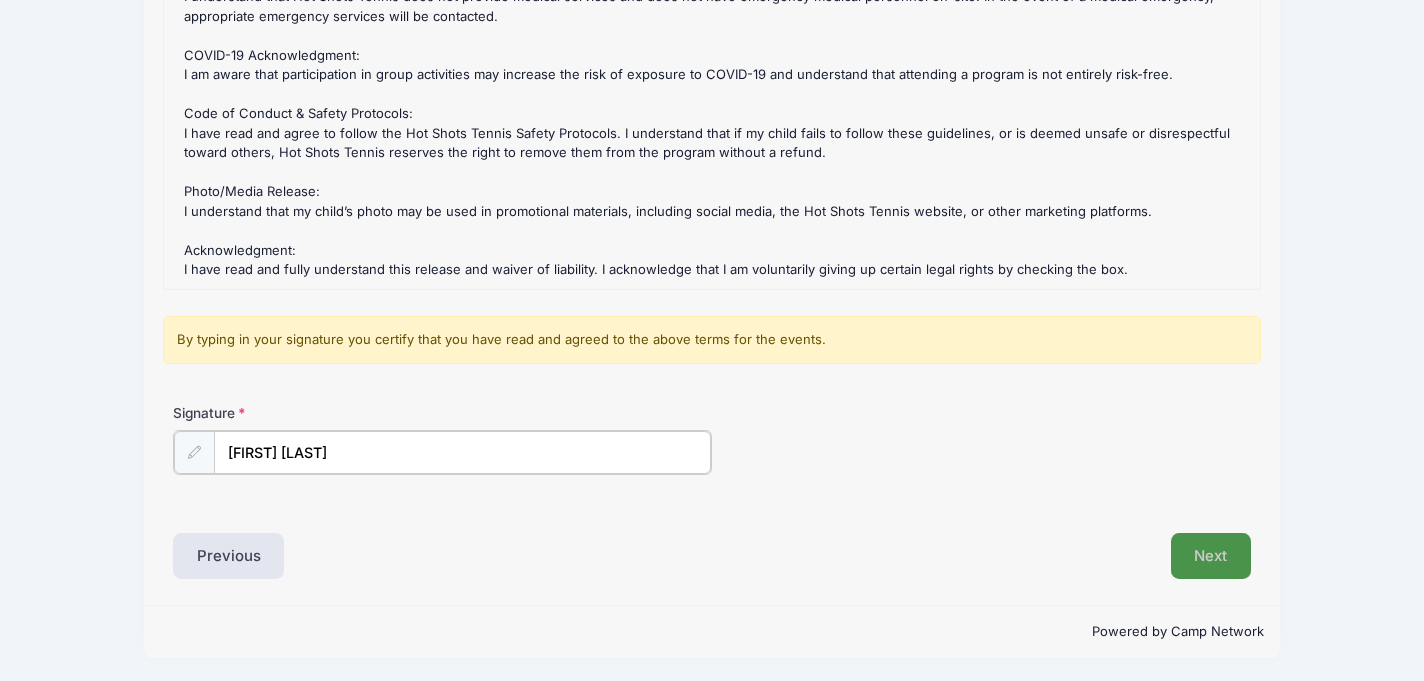 type on "[FIRST] [LAST]" 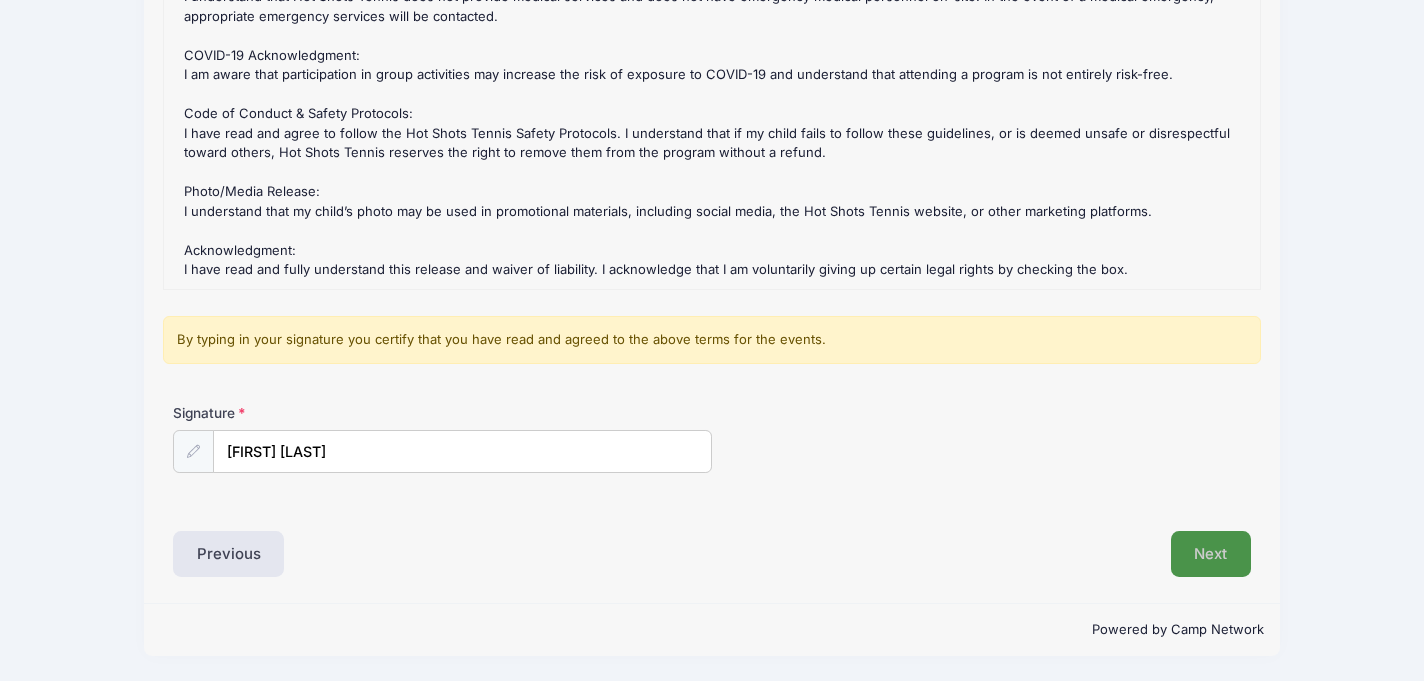 click on "Next" at bounding box center (1211, 554) 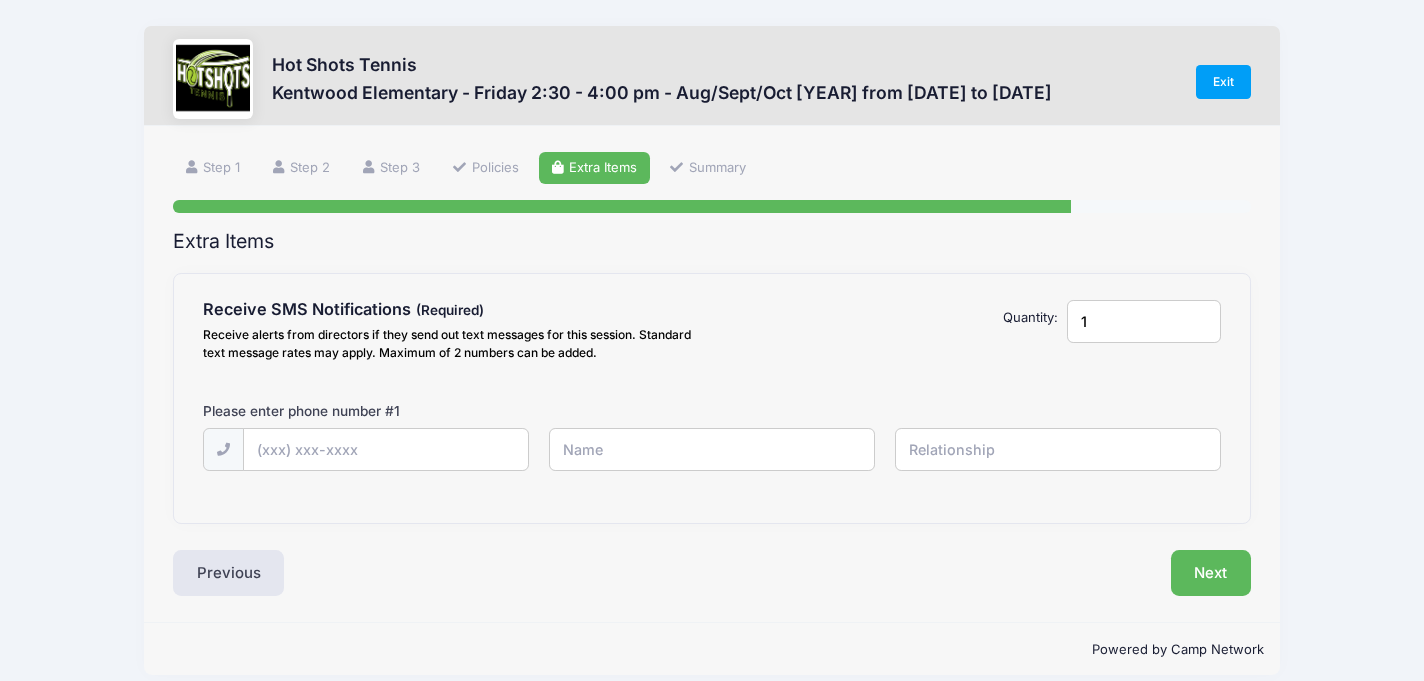 scroll, scrollTop: 0, scrollLeft: 0, axis: both 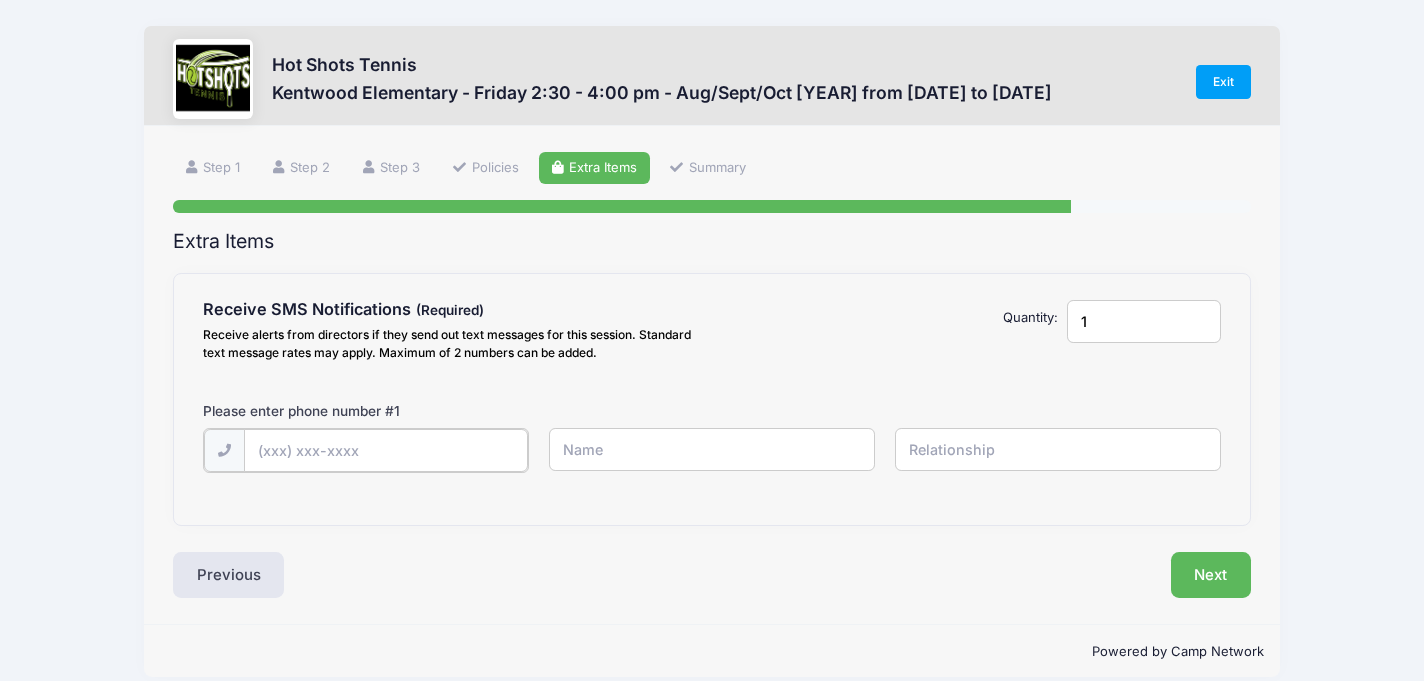 click at bounding box center [0, 0] 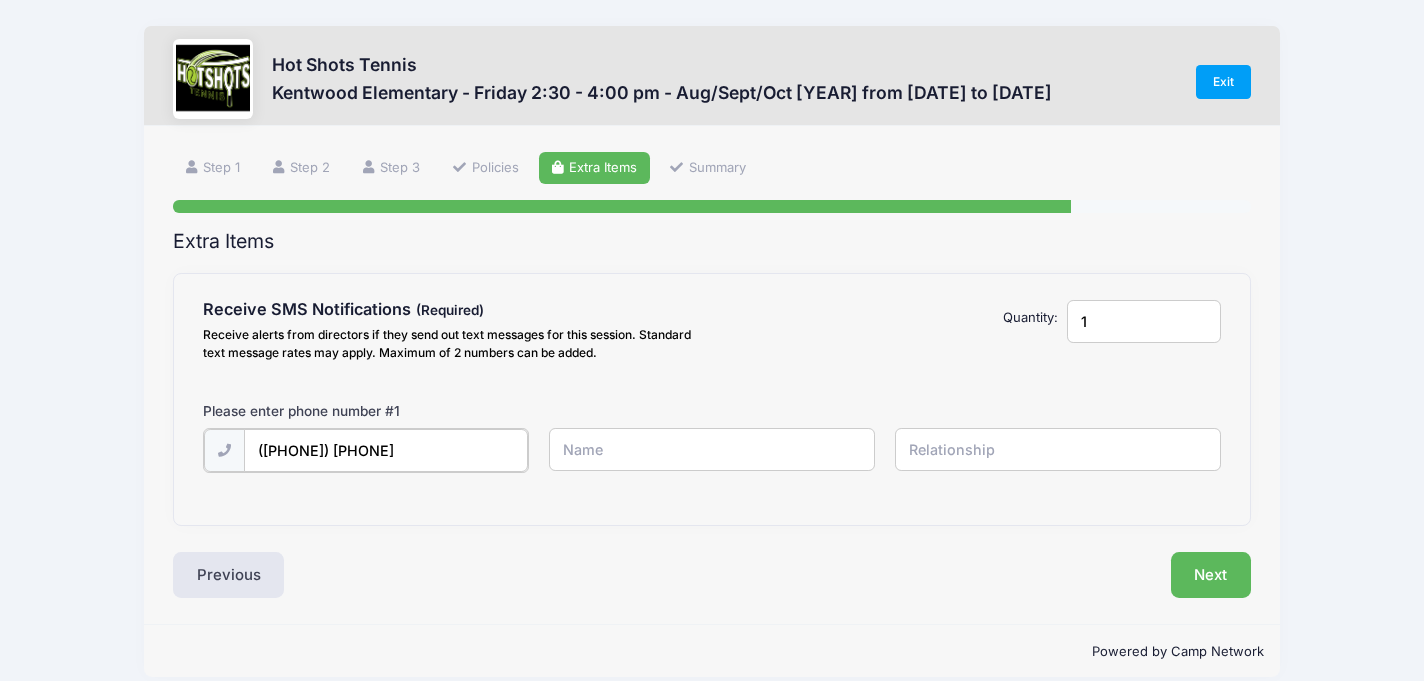 type on "([PHONE]) [PHONE]" 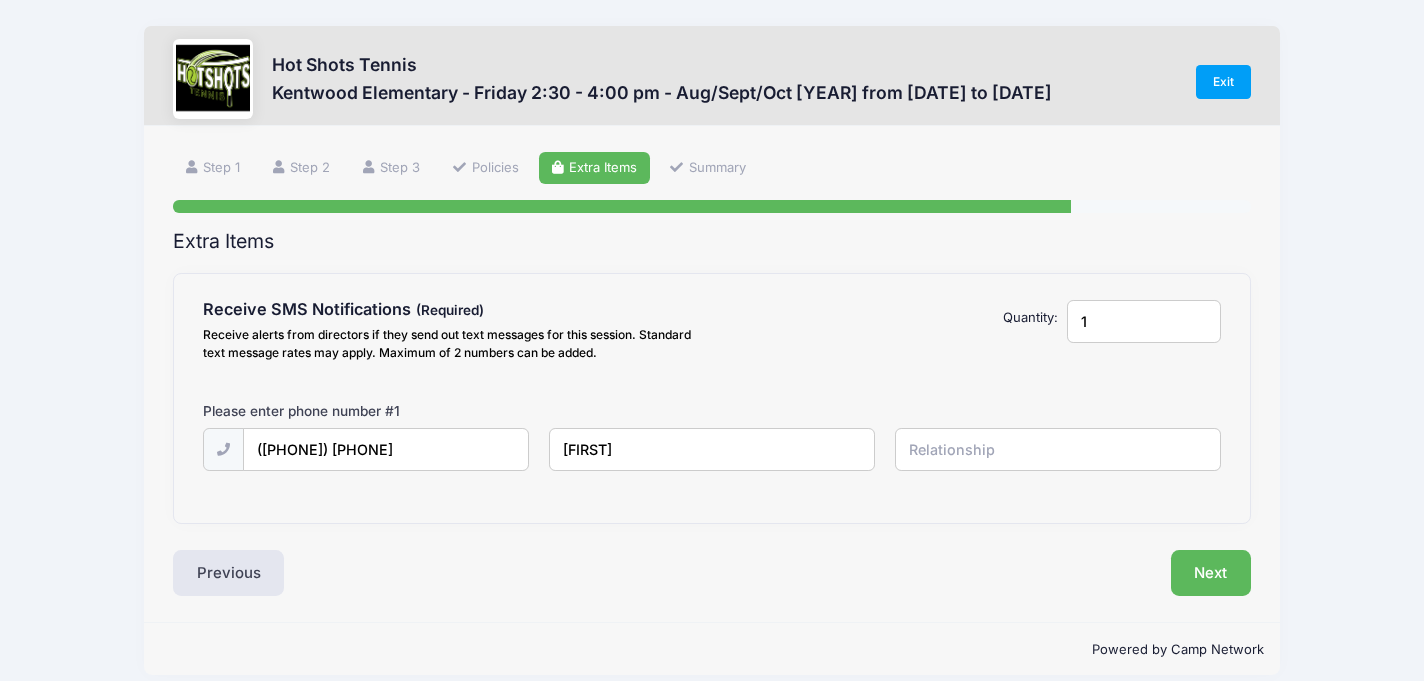 type on "[FIRST]" 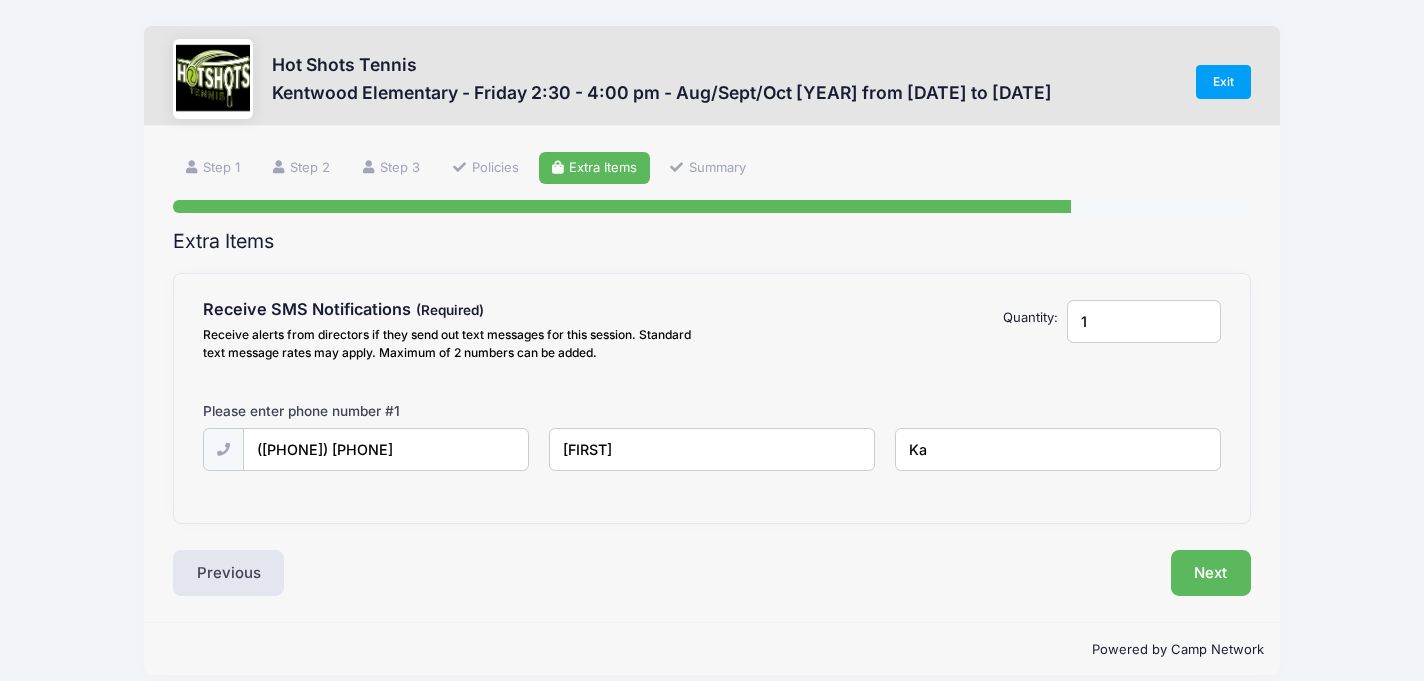 type on "K" 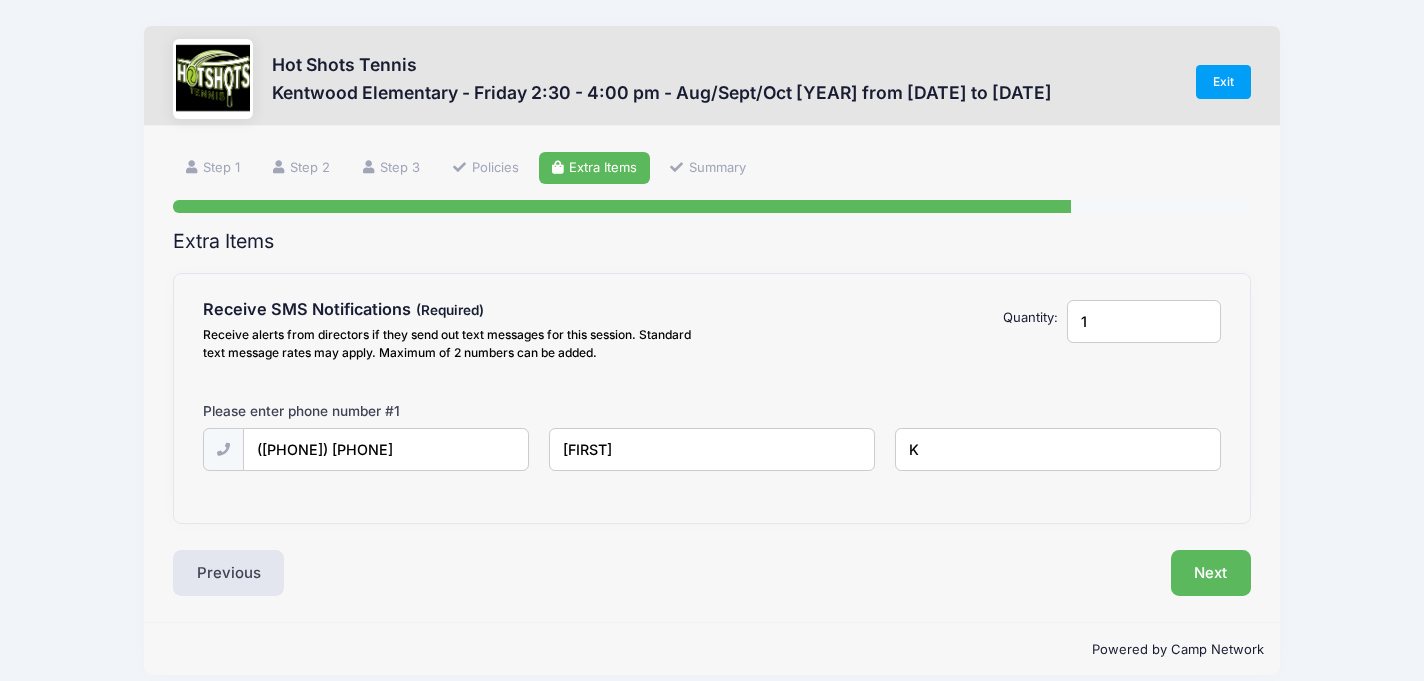 type 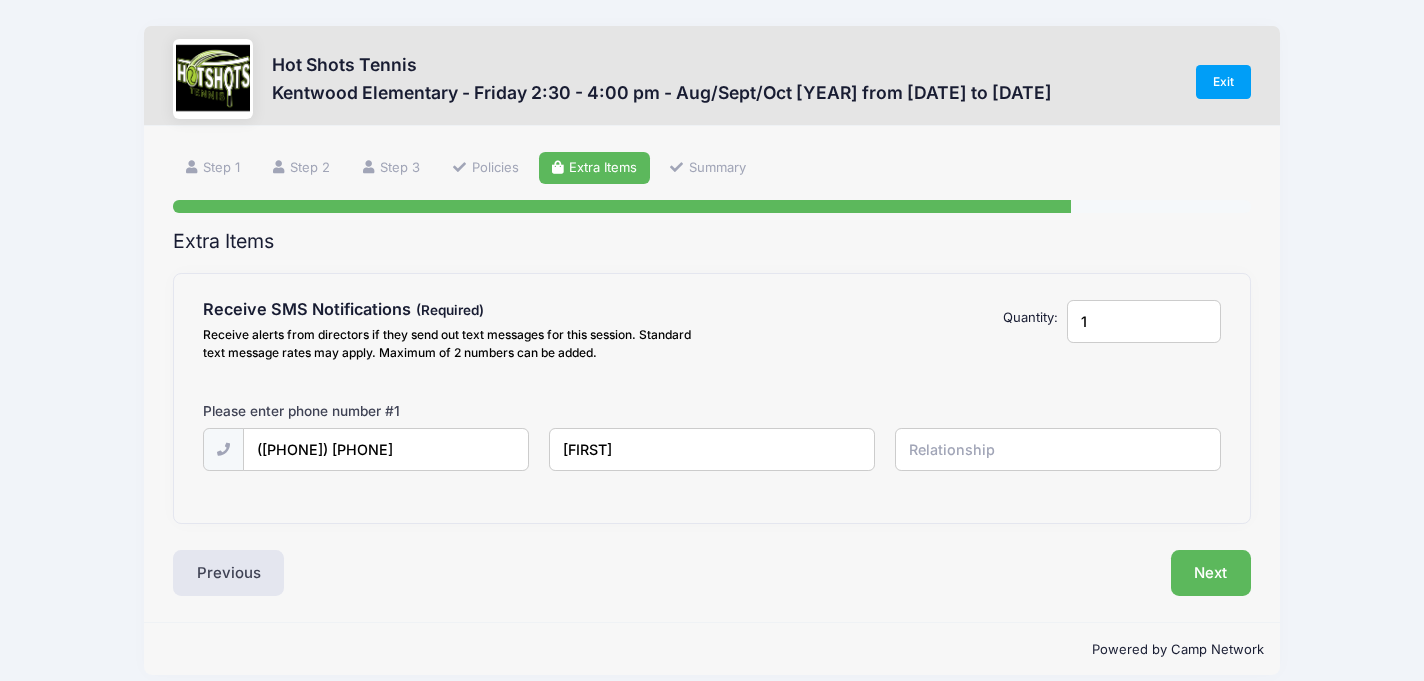 click on "[FIRST]" at bounding box center (0, 0) 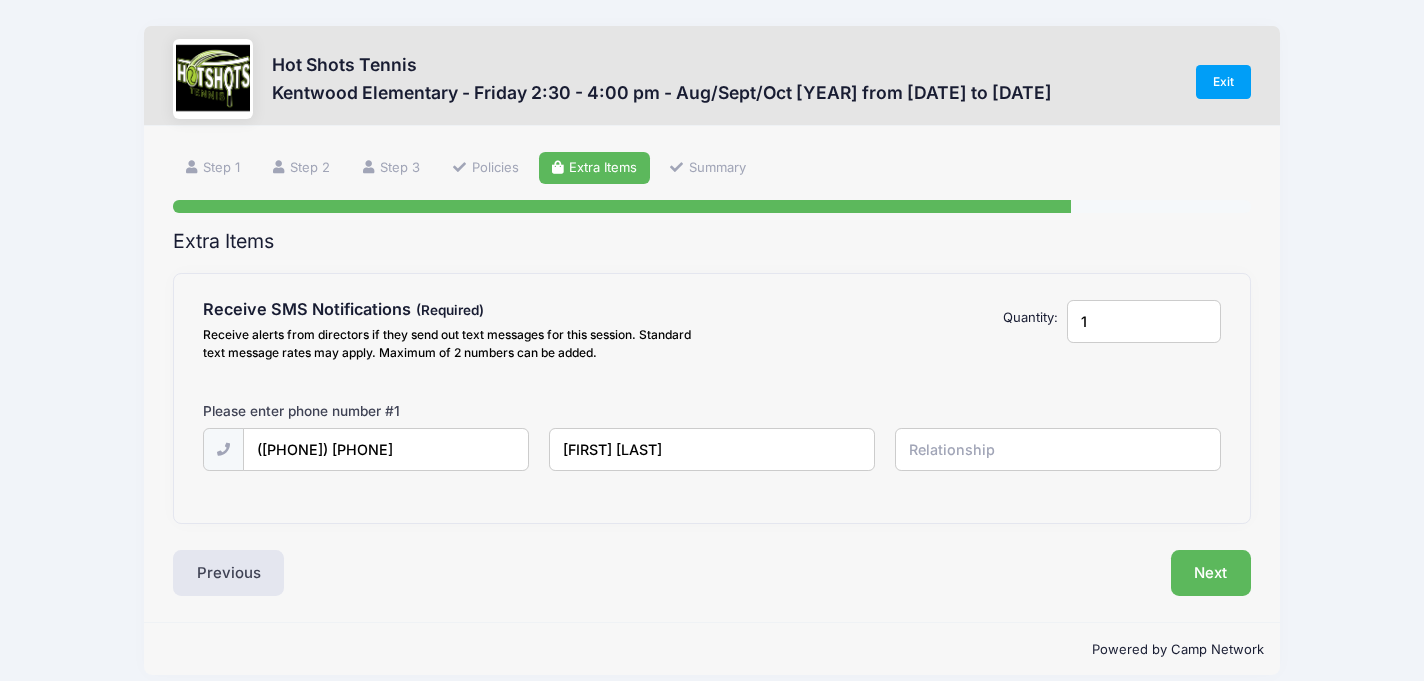 type on "[FIRST] [LAST]" 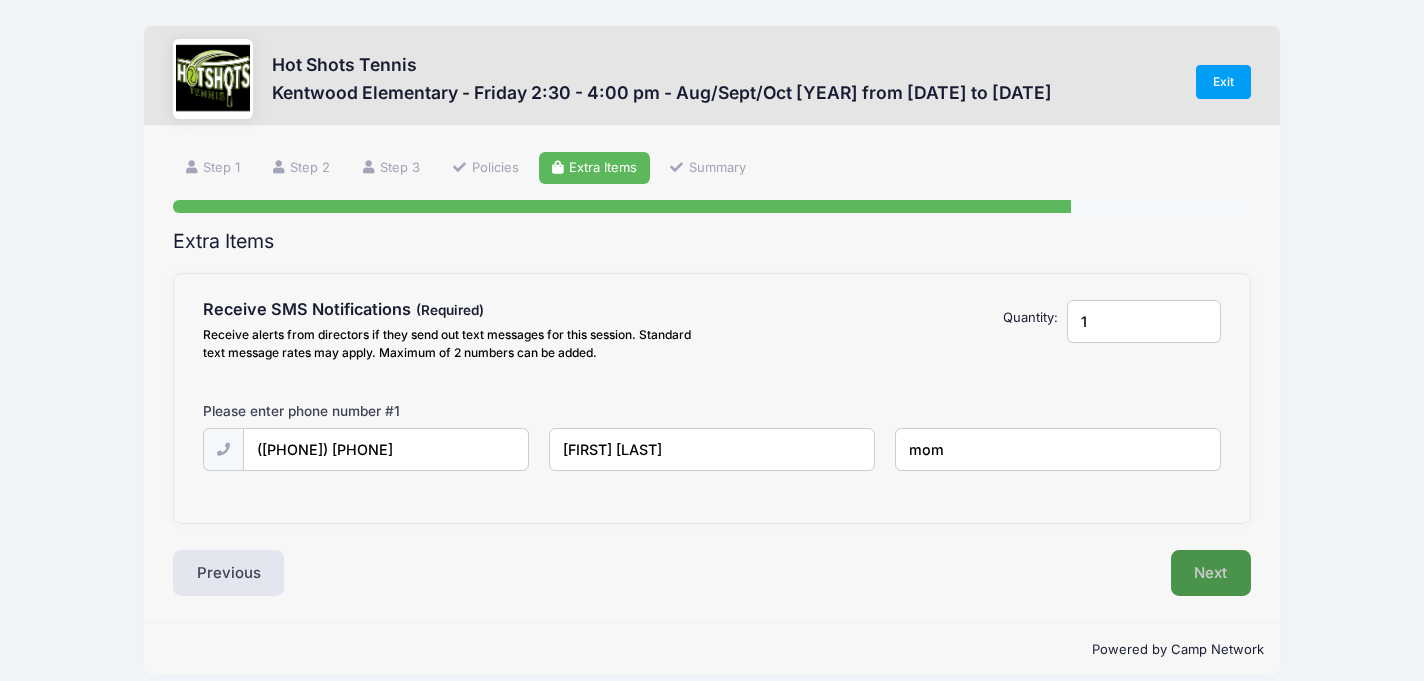 type on "mom" 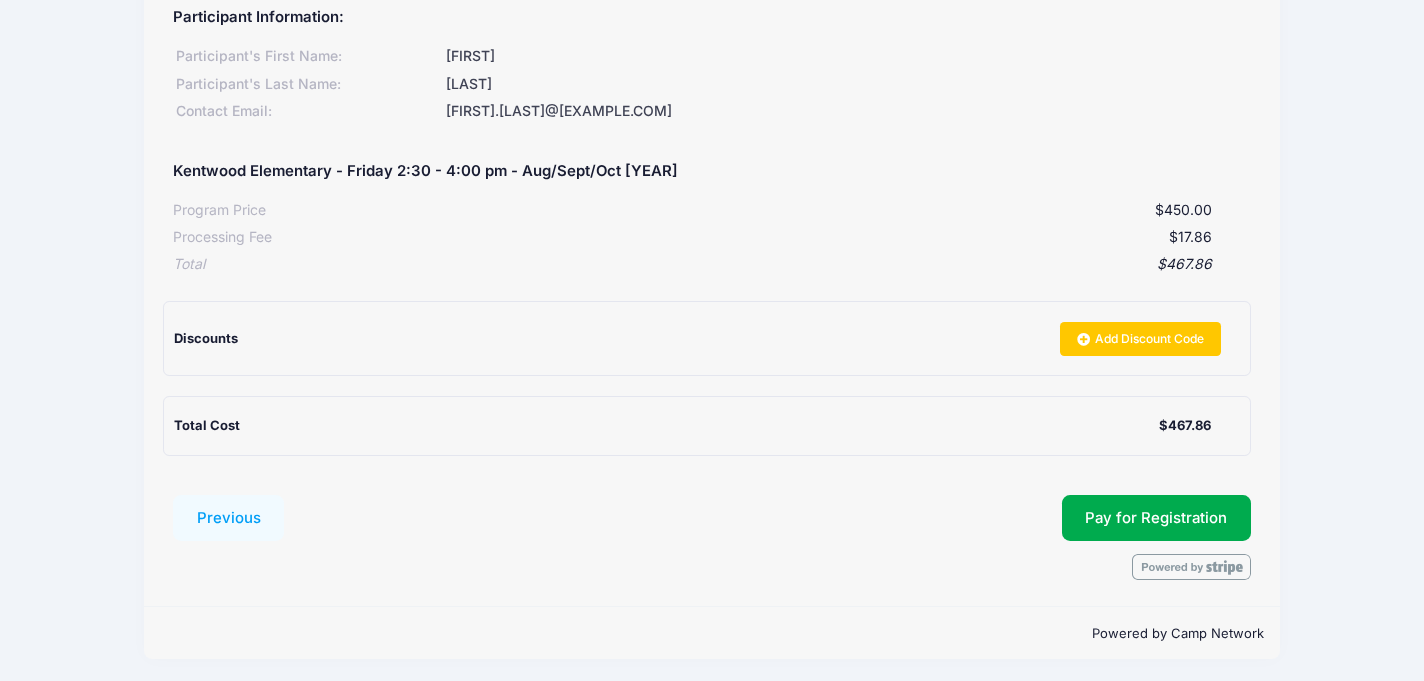 scroll, scrollTop: 267, scrollLeft: 0, axis: vertical 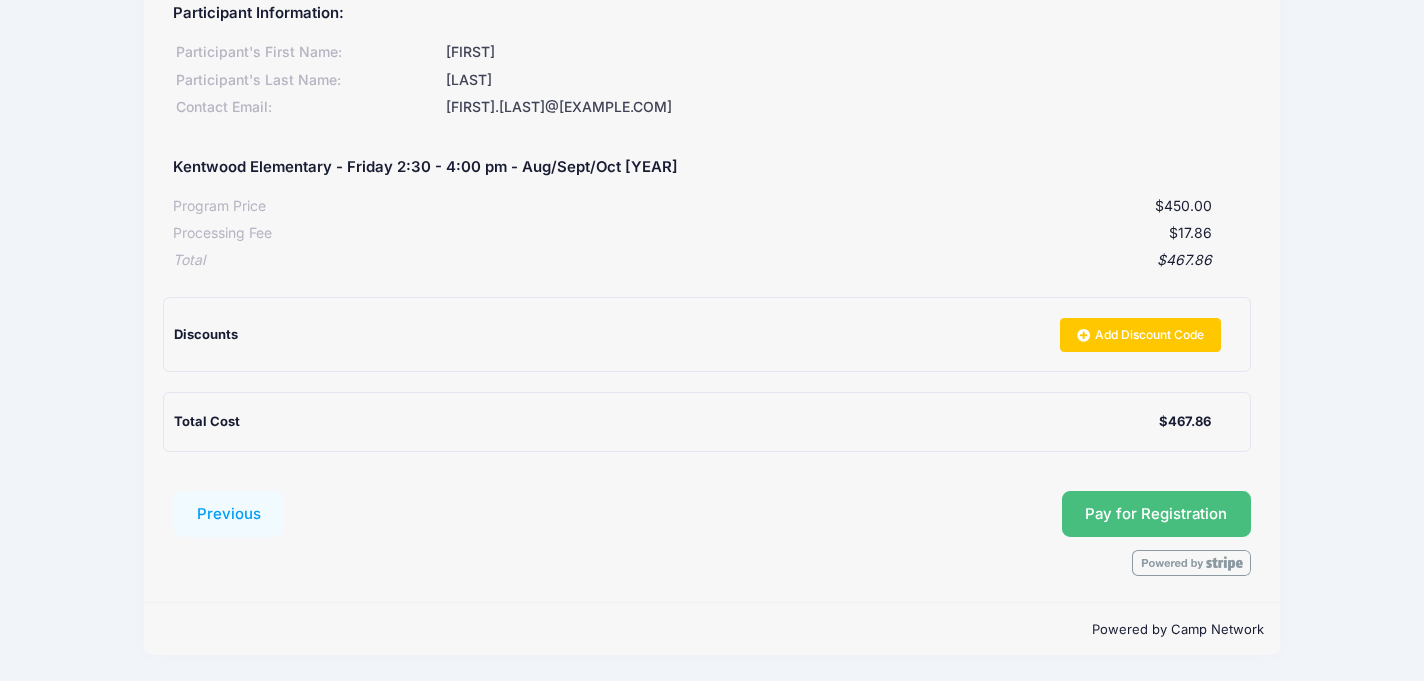 click on "Pay for Registration" at bounding box center [1157, 514] 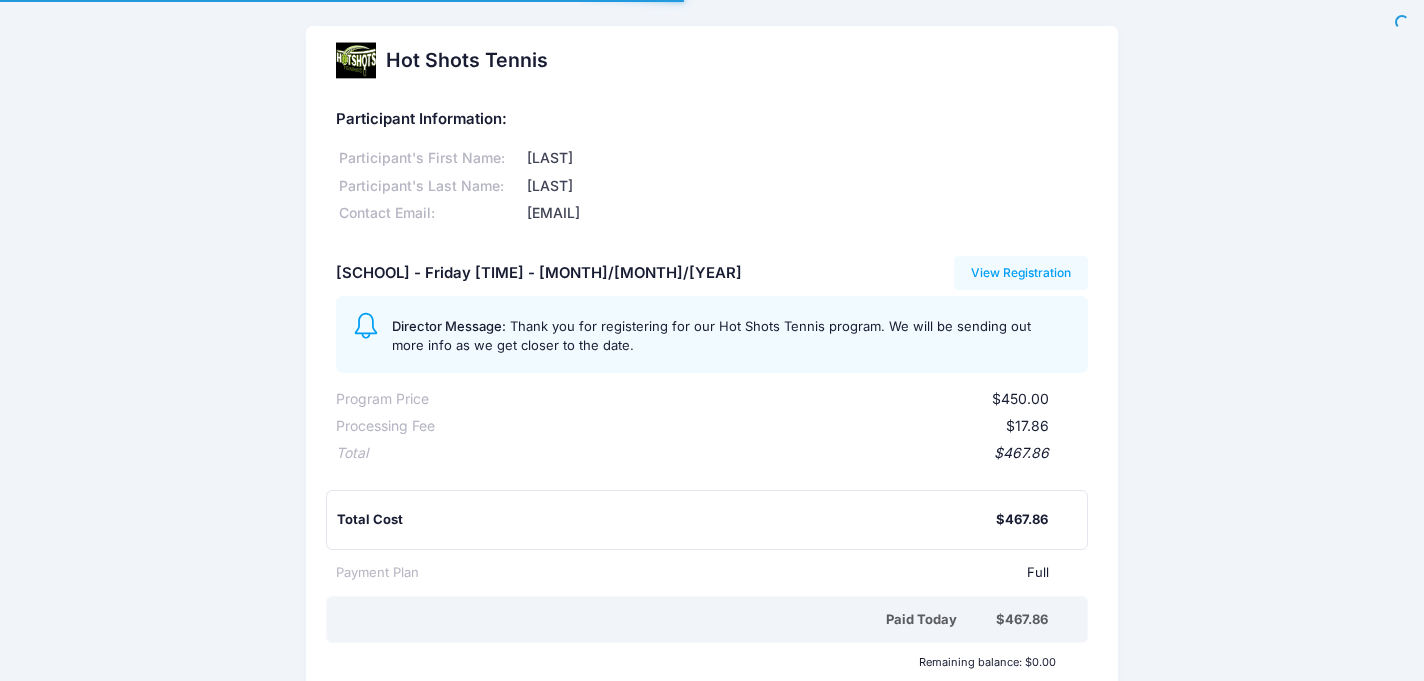 scroll, scrollTop: 0, scrollLeft: 0, axis: both 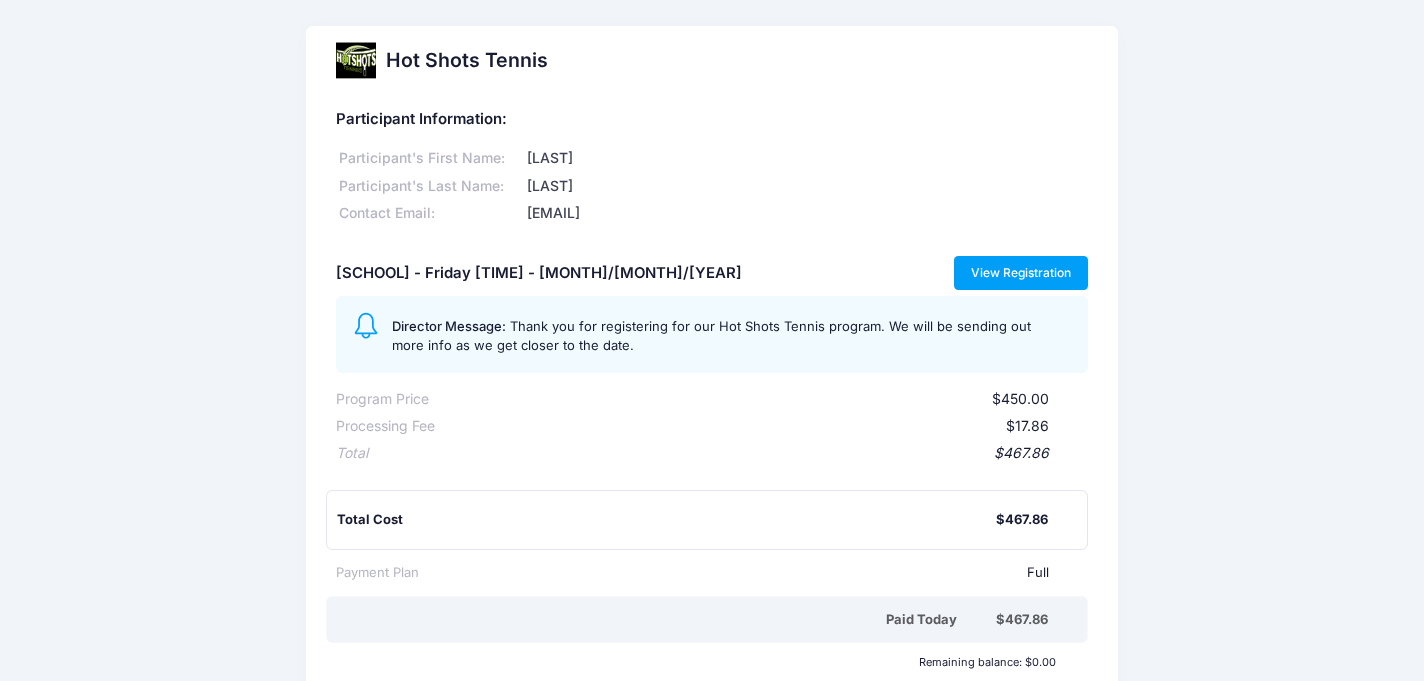 click on "View Registration" at bounding box center [1021, 273] 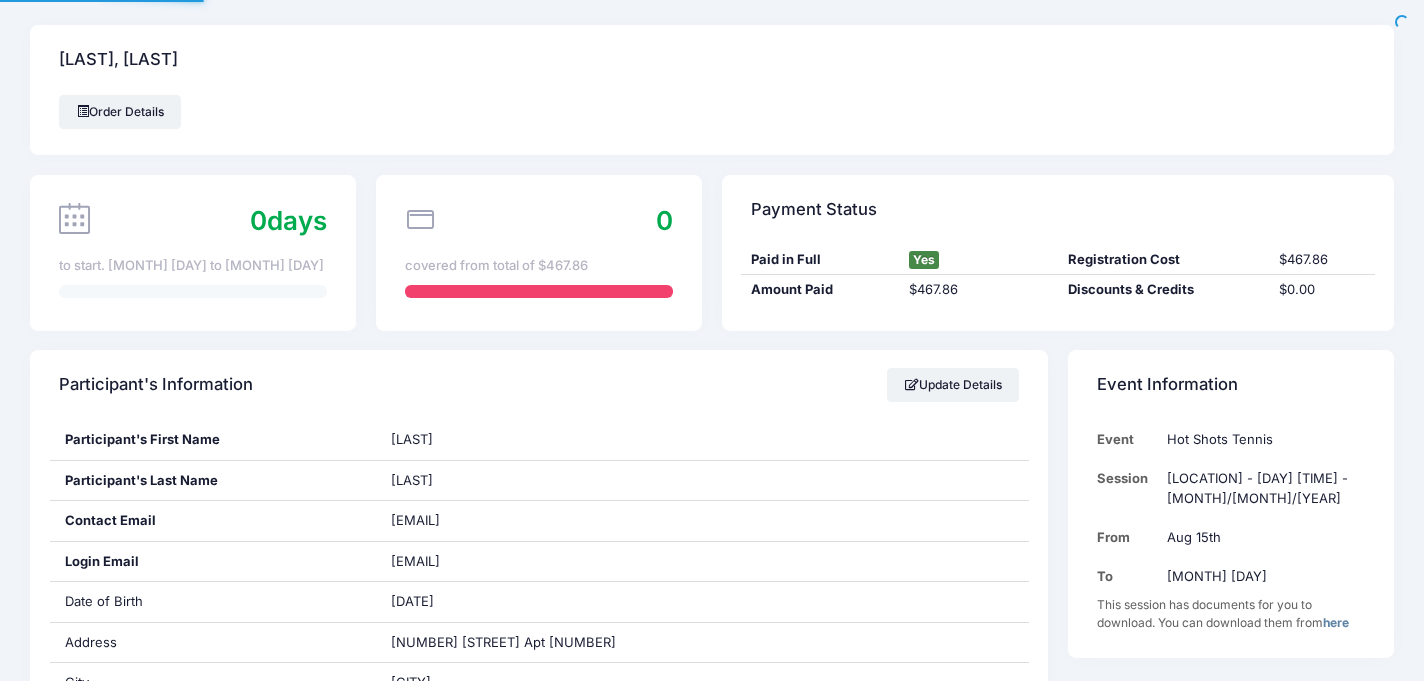 scroll, scrollTop: 0, scrollLeft: 0, axis: both 